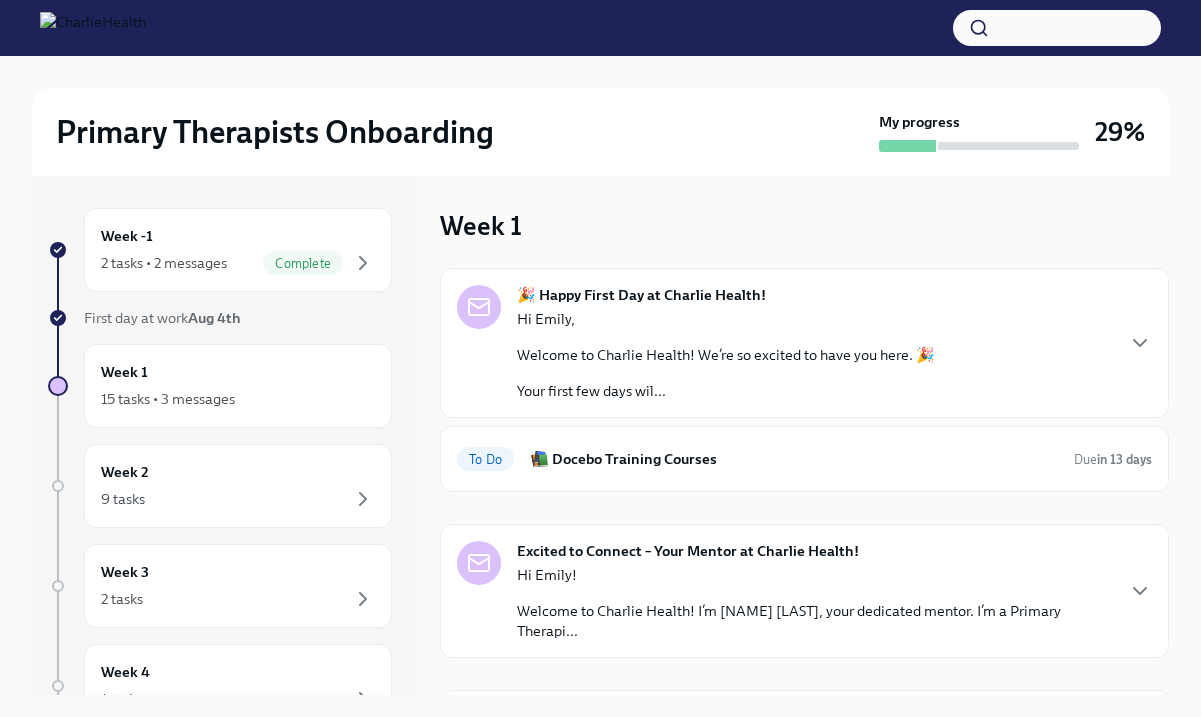 scroll, scrollTop: 0, scrollLeft: 0, axis: both 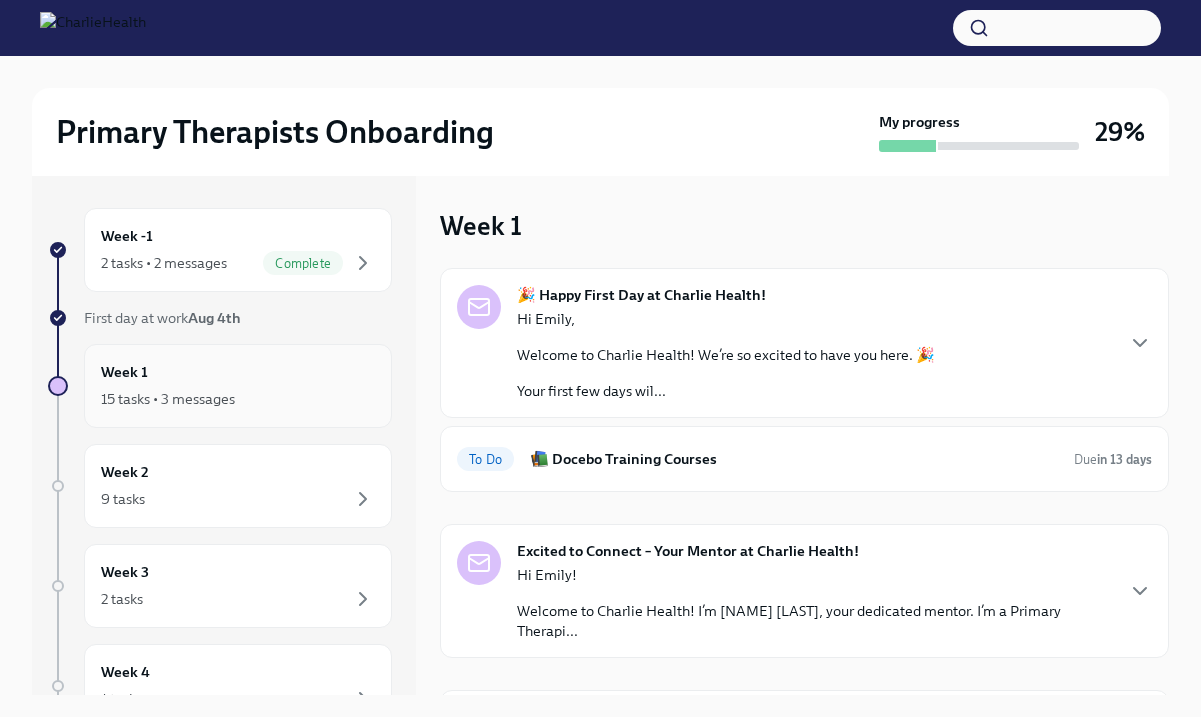 click on "Week 1 15 tasks • 3 messages" at bounding box center (238, 386) 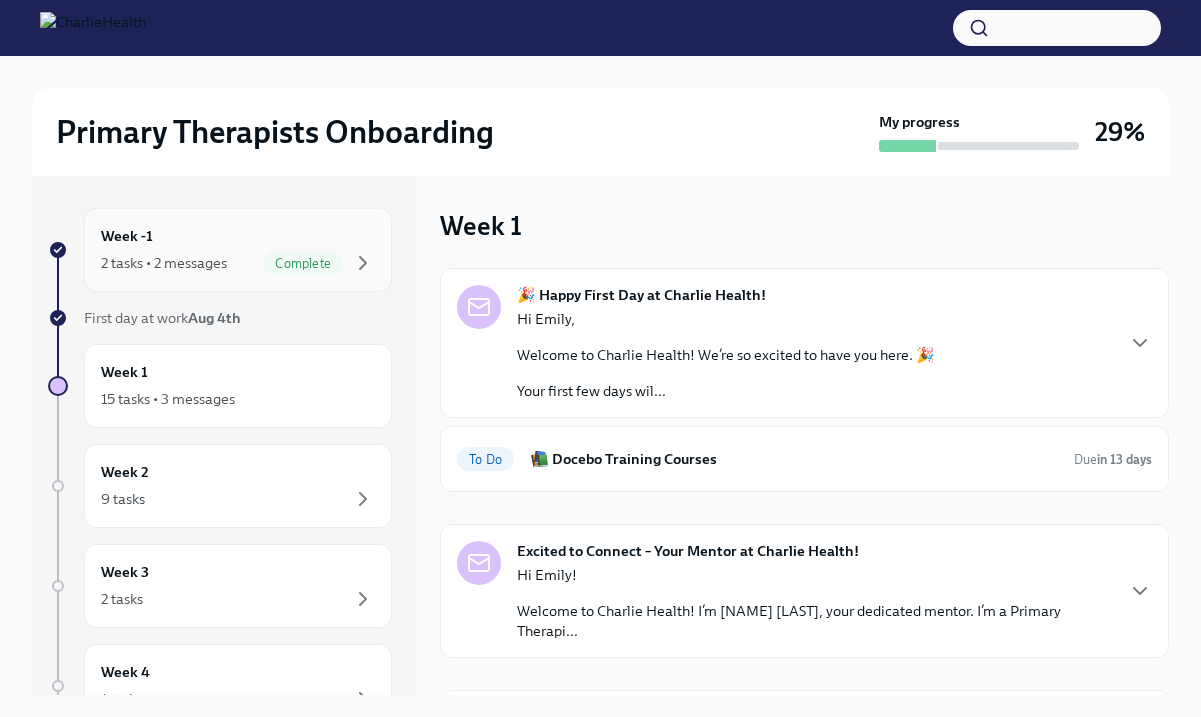 click on "Week -1 2 tasks • 2 messages Complete" at bounding box center (238, 250) 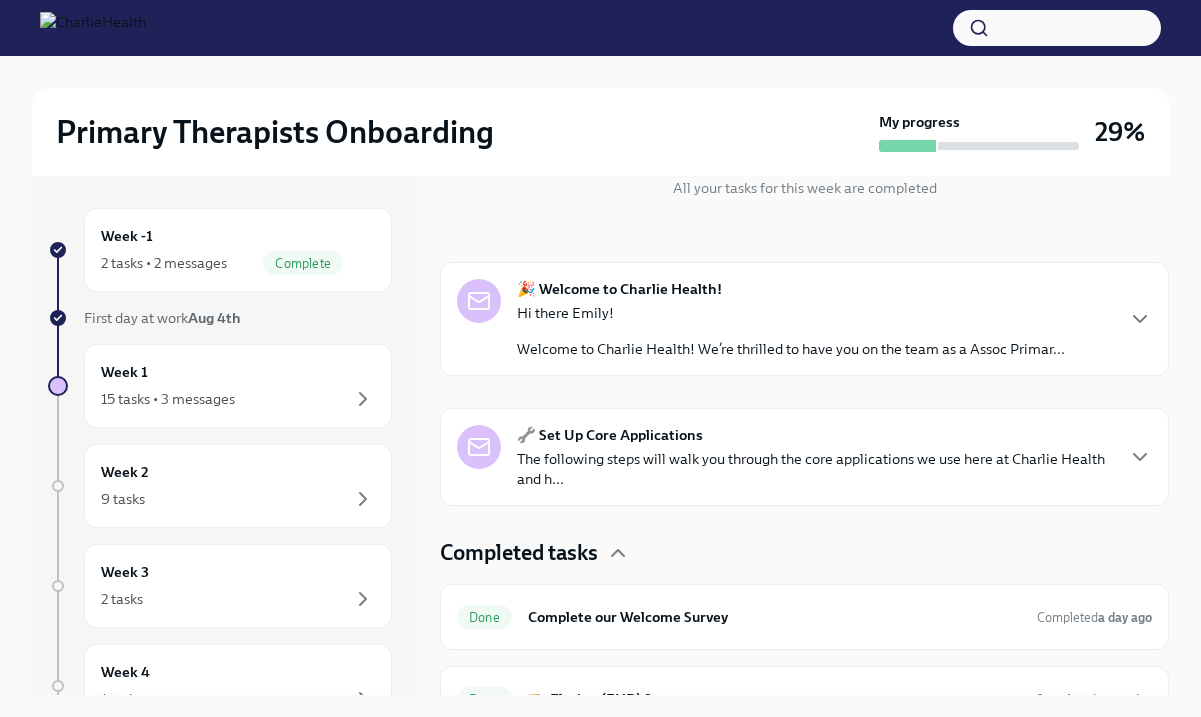 scroll, scrollTop: 279, scrollLeft: 0, axis: vertical 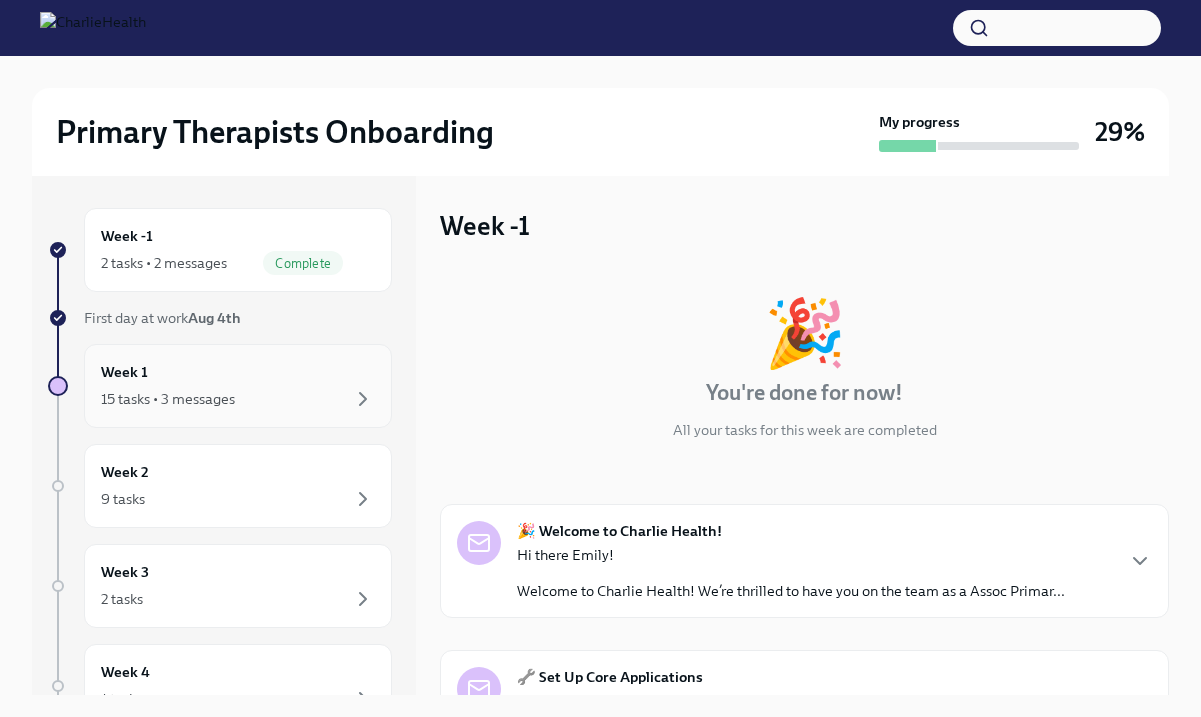 click on "Week 1 15 tasks • 3 messages" at bounding box center [238, 386] 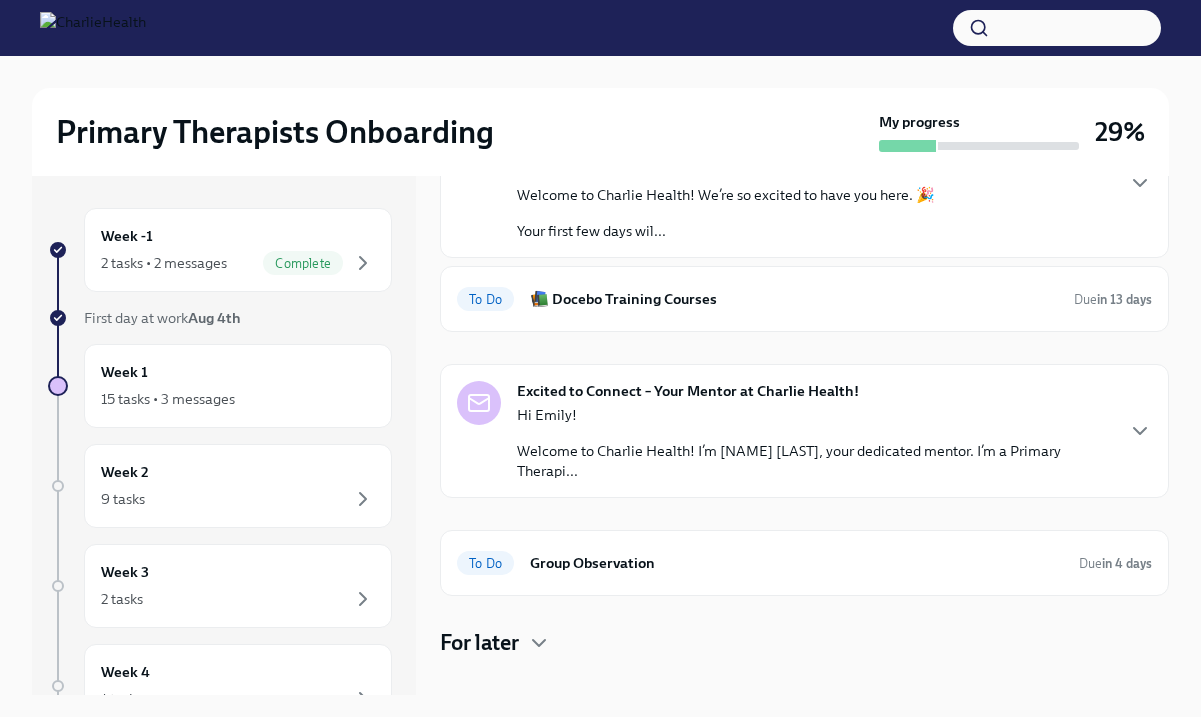 scroll, scrollTop: 165, scrollLeft: 0, axis: vertical 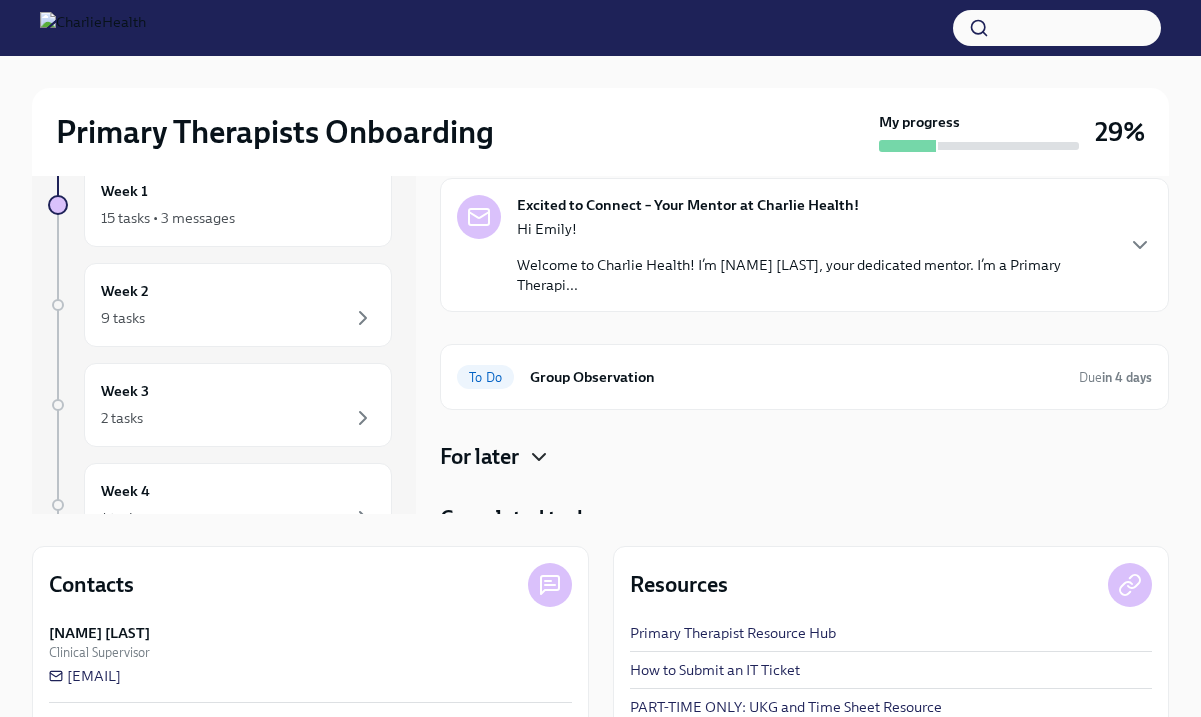 click 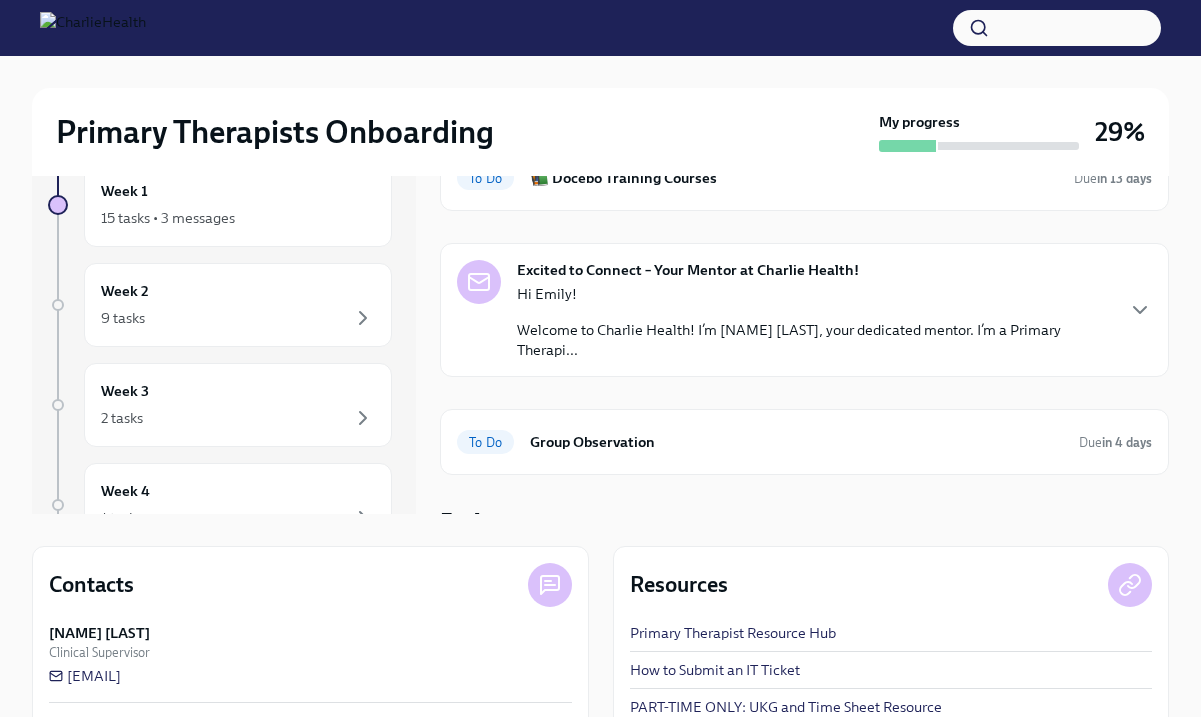 scroll, scrollTop: 97, scrollLeft: 0, axis: vertical 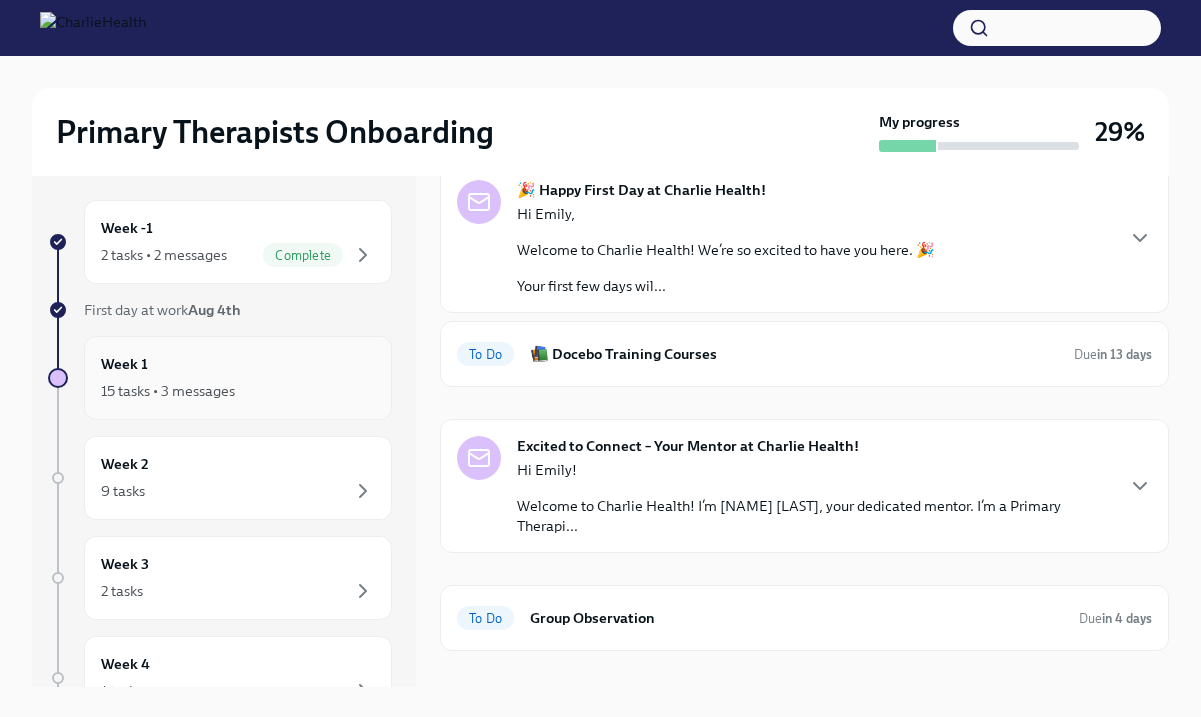 click on "Week 1 15 tasks • 3 messages" at bounding box center (238, 378) 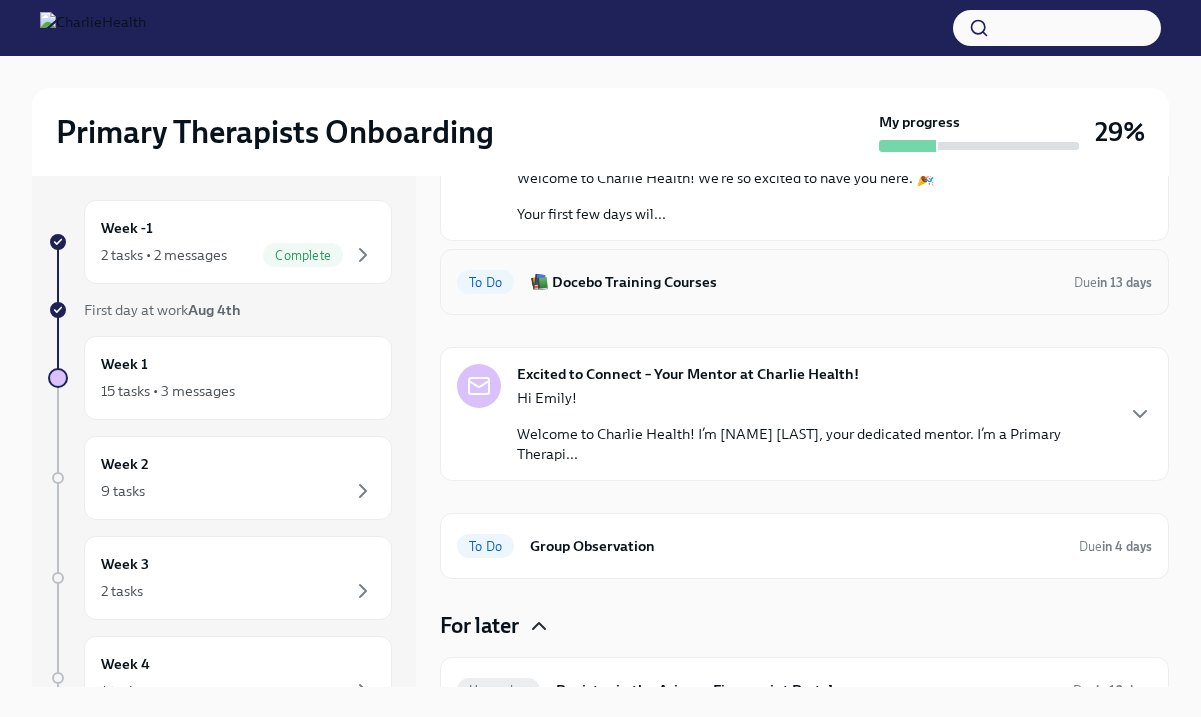 scroll, scrollTop: 168, scrollLeft: 0, axis: vertical 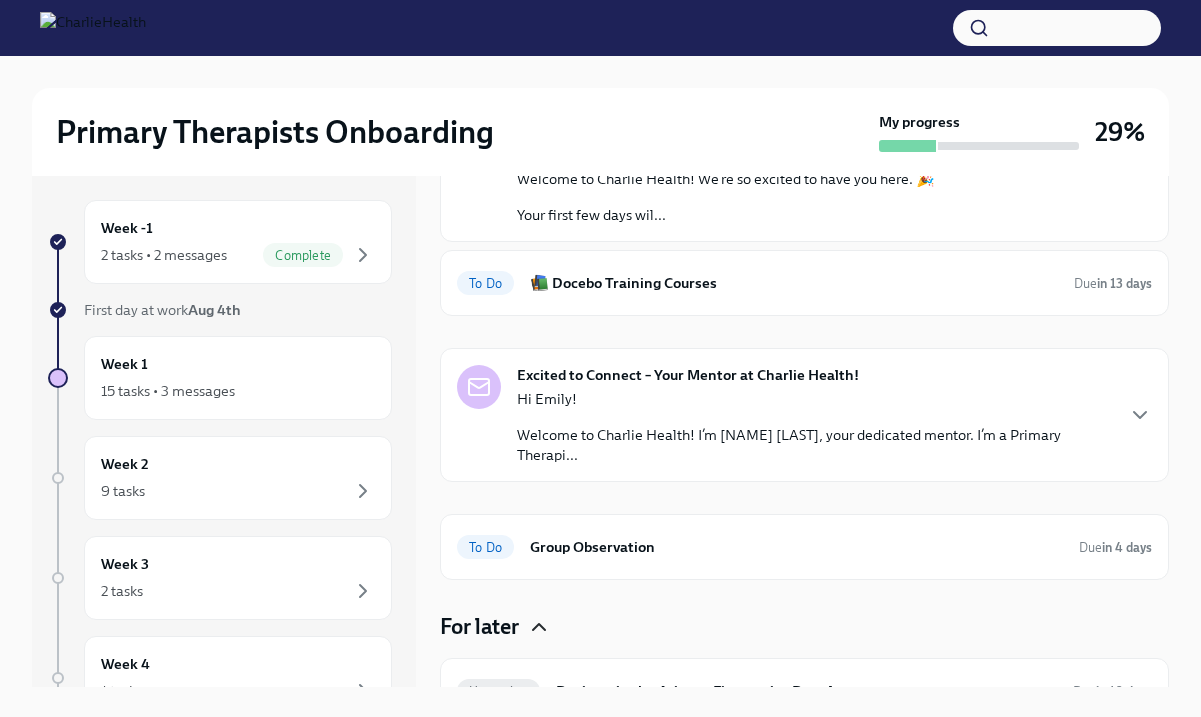click on "Hi Emily!" at bounding box center (814, 399) 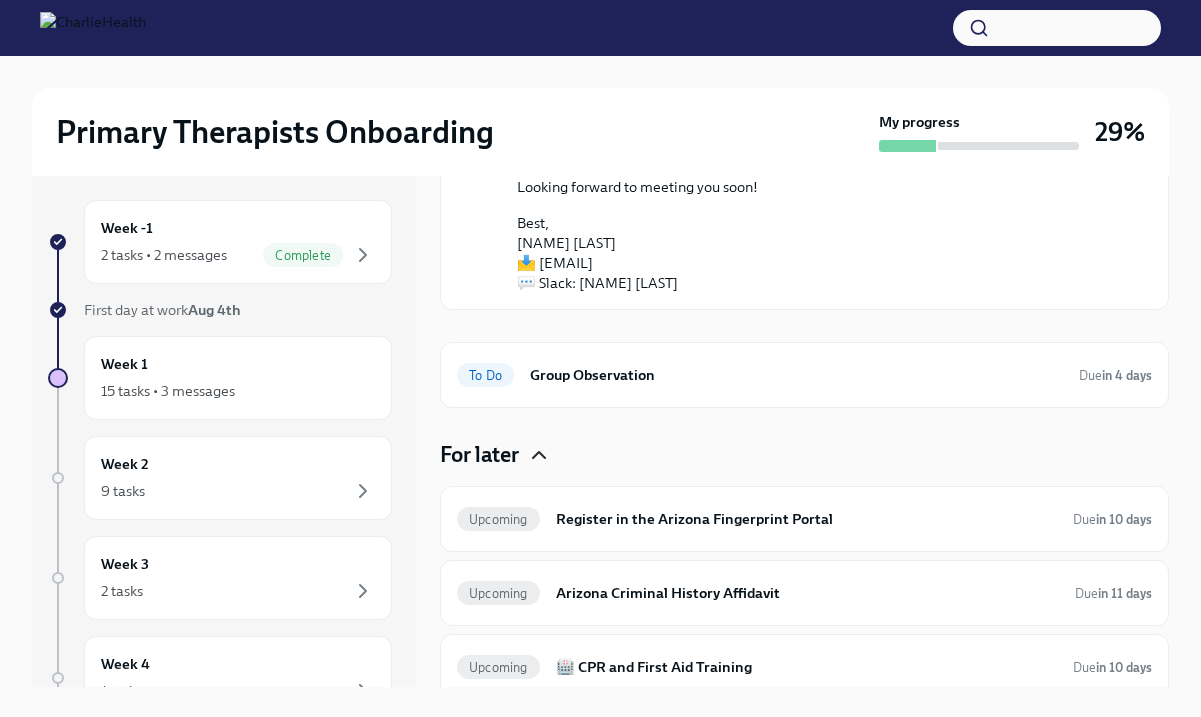 scroll, scrollTop: 633, scrollLeft: 0, axis: vertical 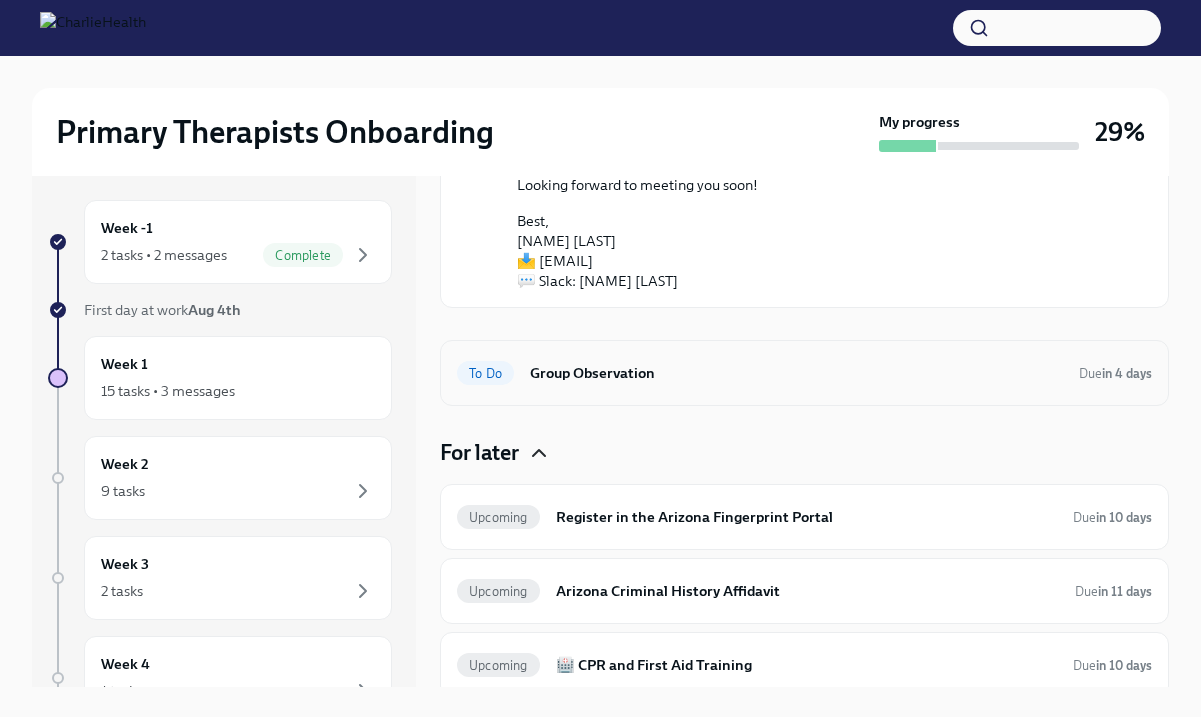 click on "To Do Group Observation Due  in 4 days" at bounding box center (804, 373) 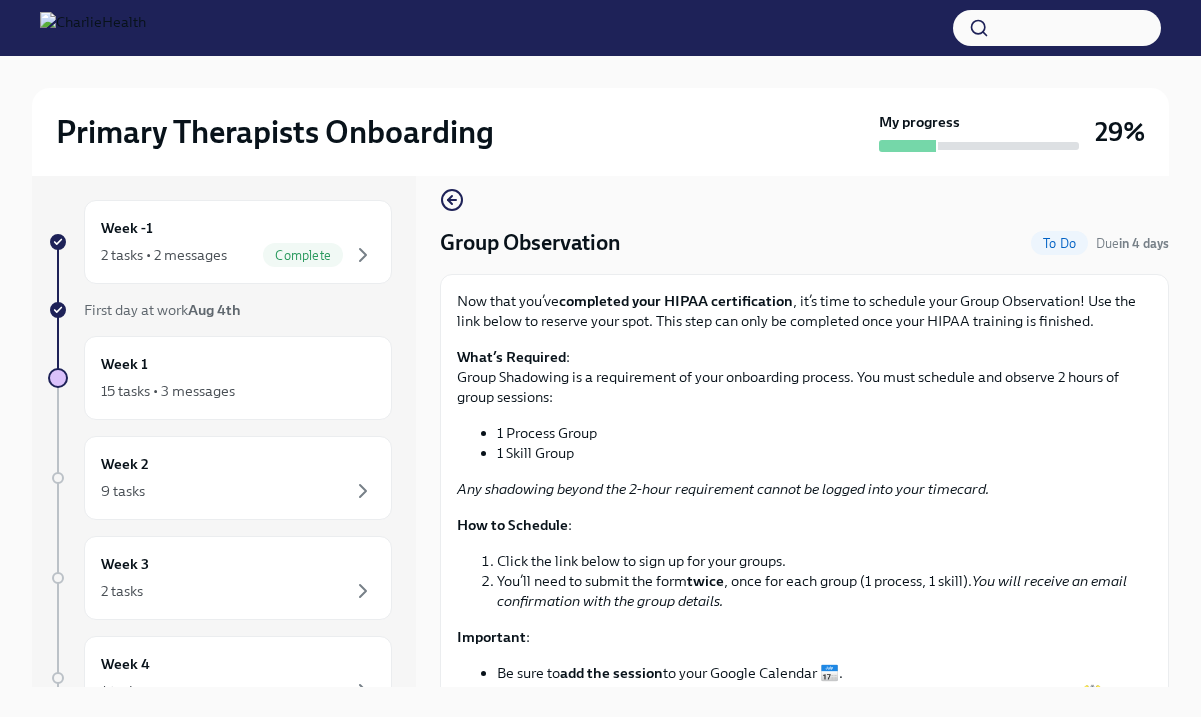 scroll, scrollTop: 179, scrollLeft: 0, axis: vertical 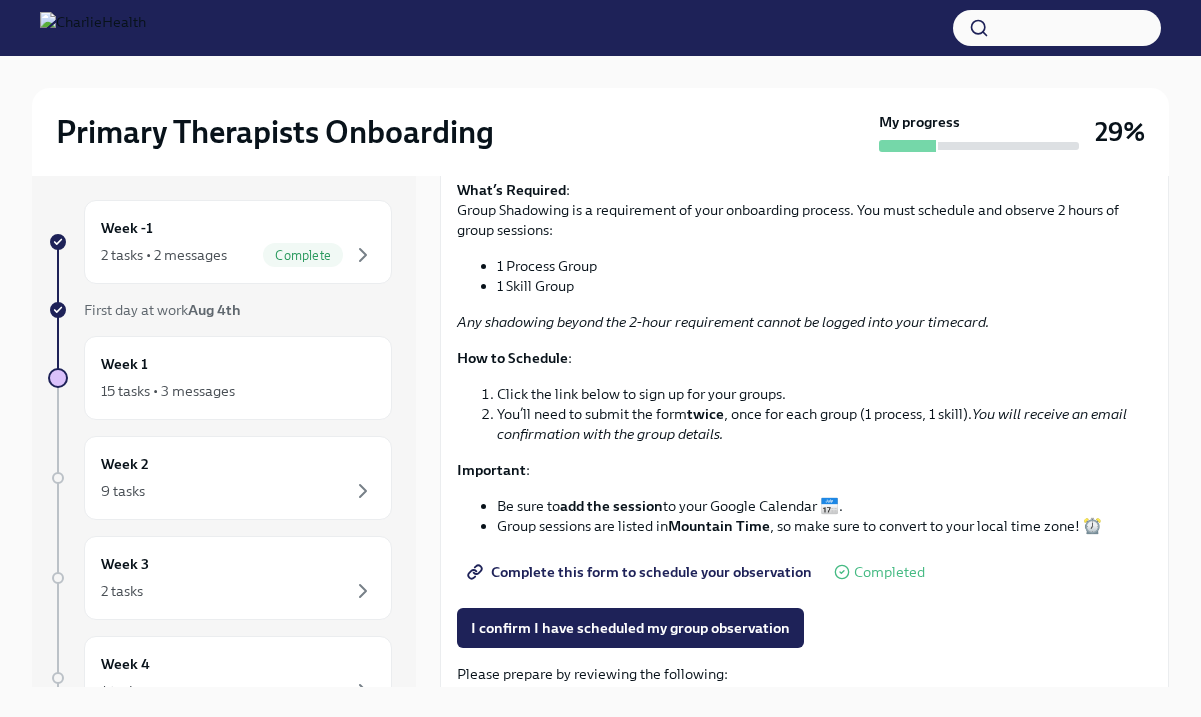 click on "Complete this form to schedule your observation" at bounding box center [641, 572] 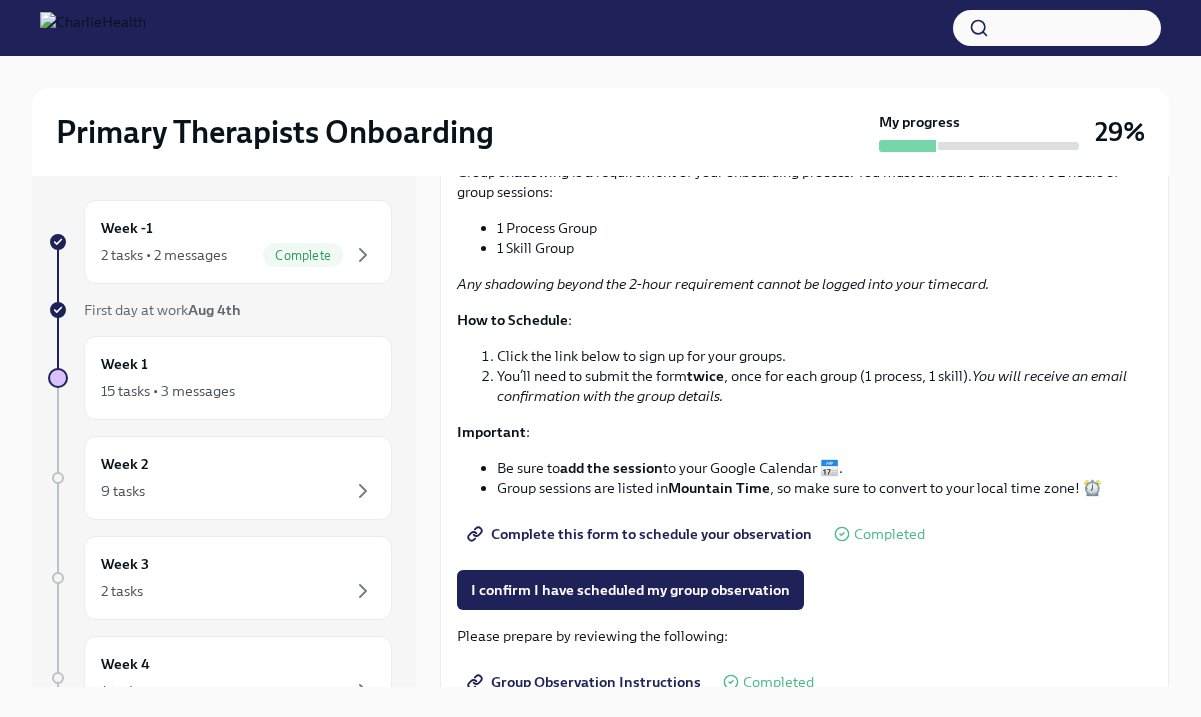 scroll, scrollTop: 249, scrollLeft: 0, axis: vertical 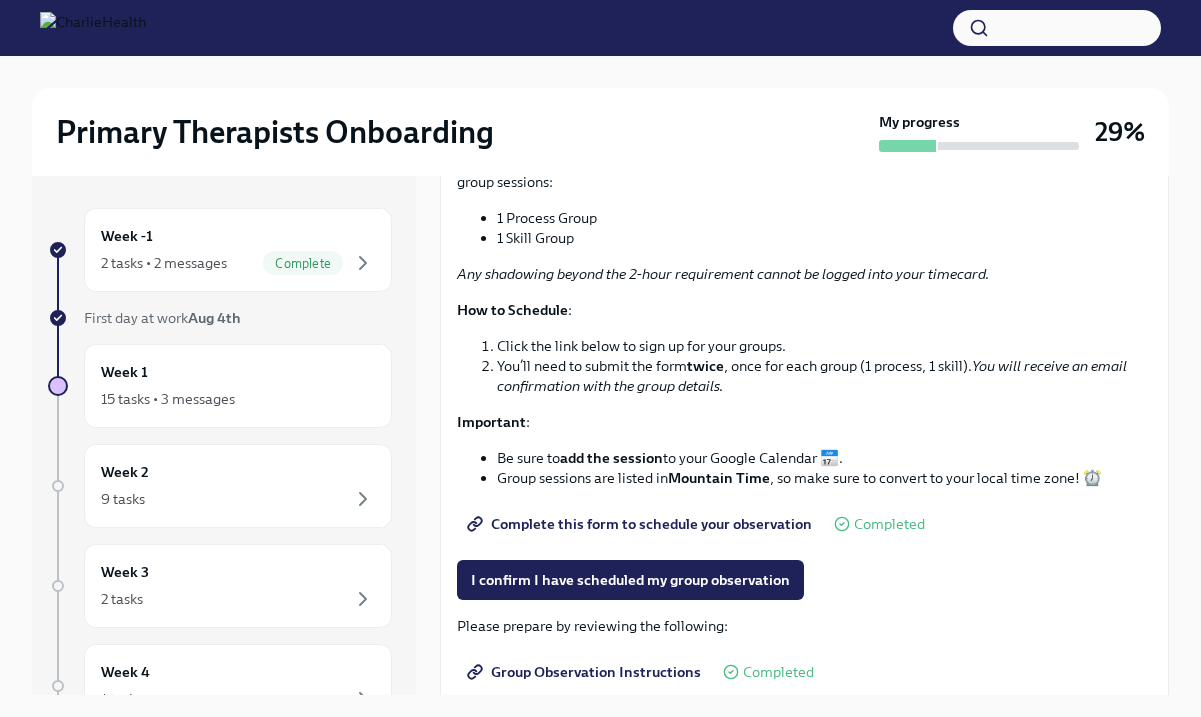 click on "Complete this form to schedule your observation" at bounding box center (641, 524) 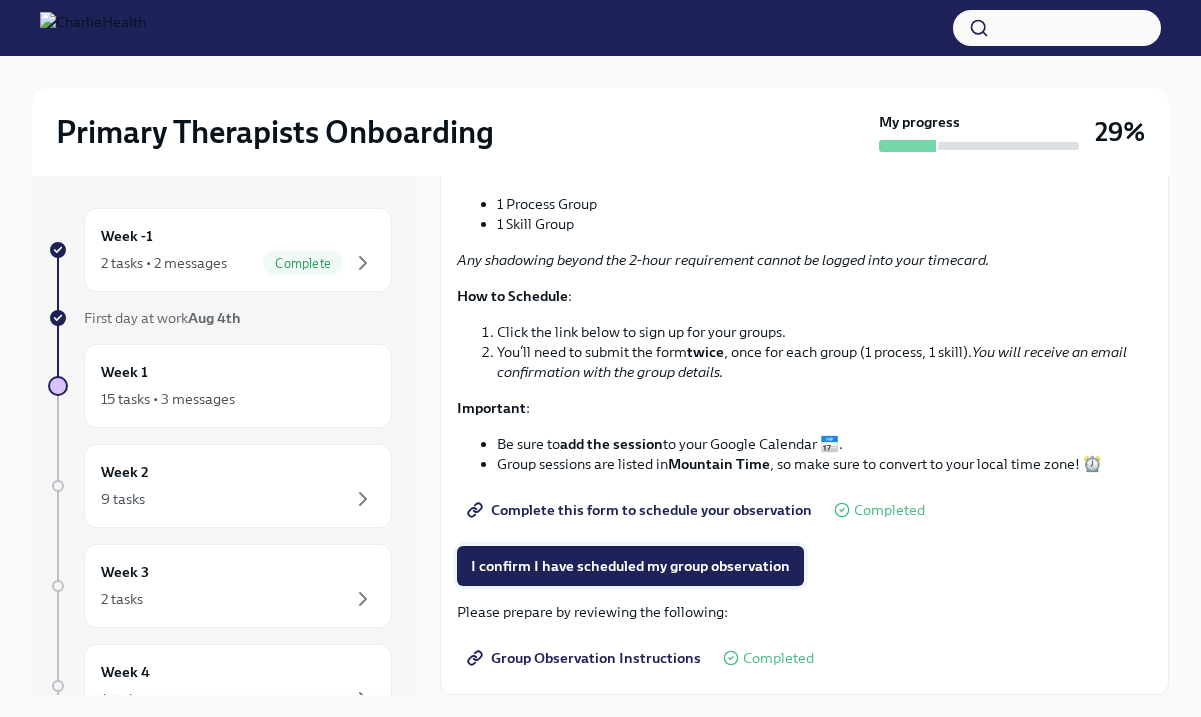 click on "I confirm I have scheduled my group observation" at bounding box center [630, 566] 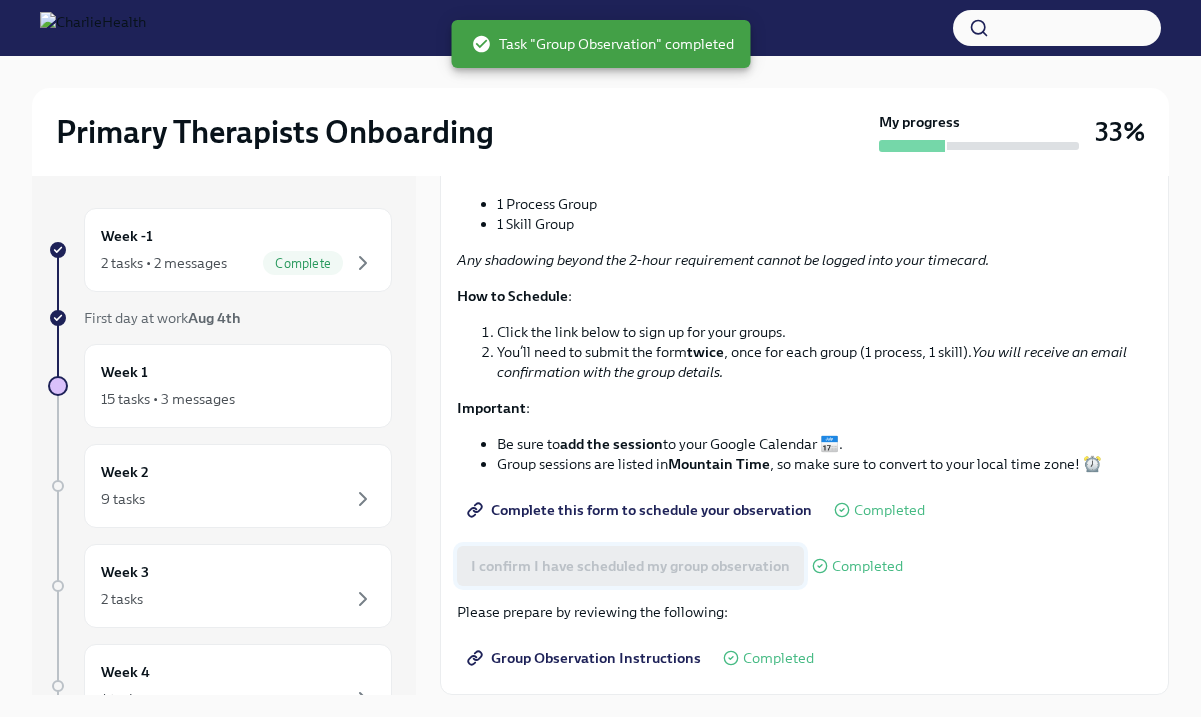 scroll, scrollTop: 34, scrollLeft: 0, axis: vertical 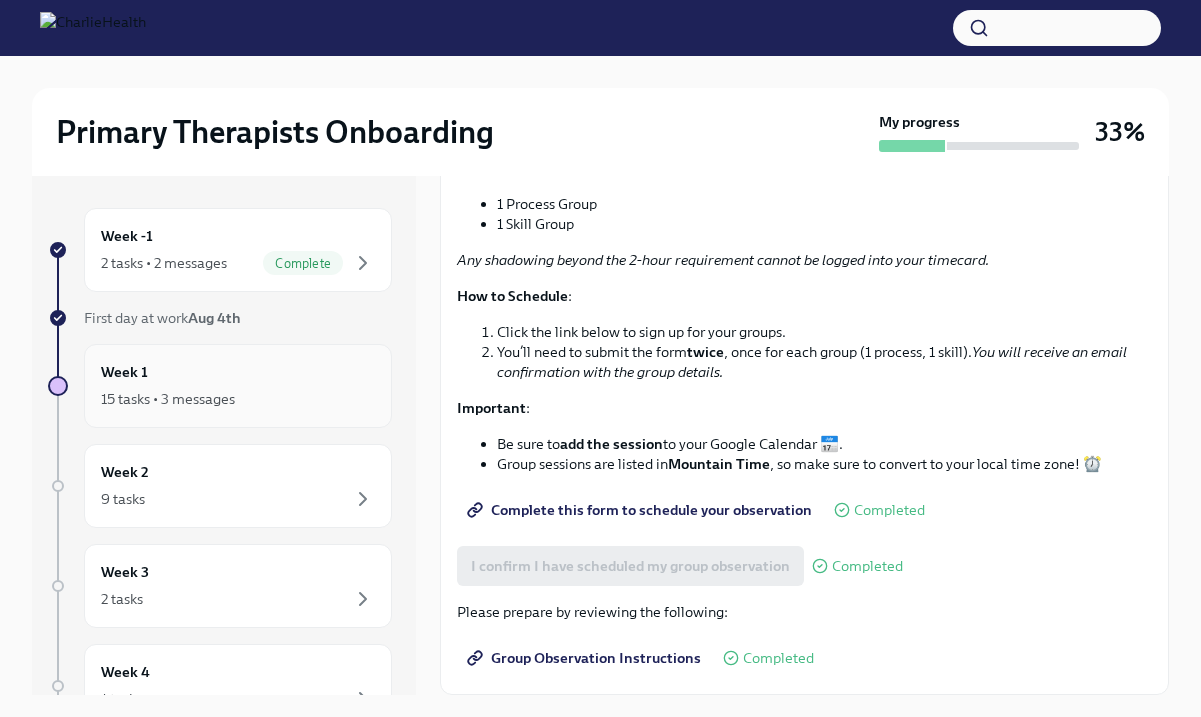 click on "15 tasks • 3 messages" at bounding box center [168, 399] 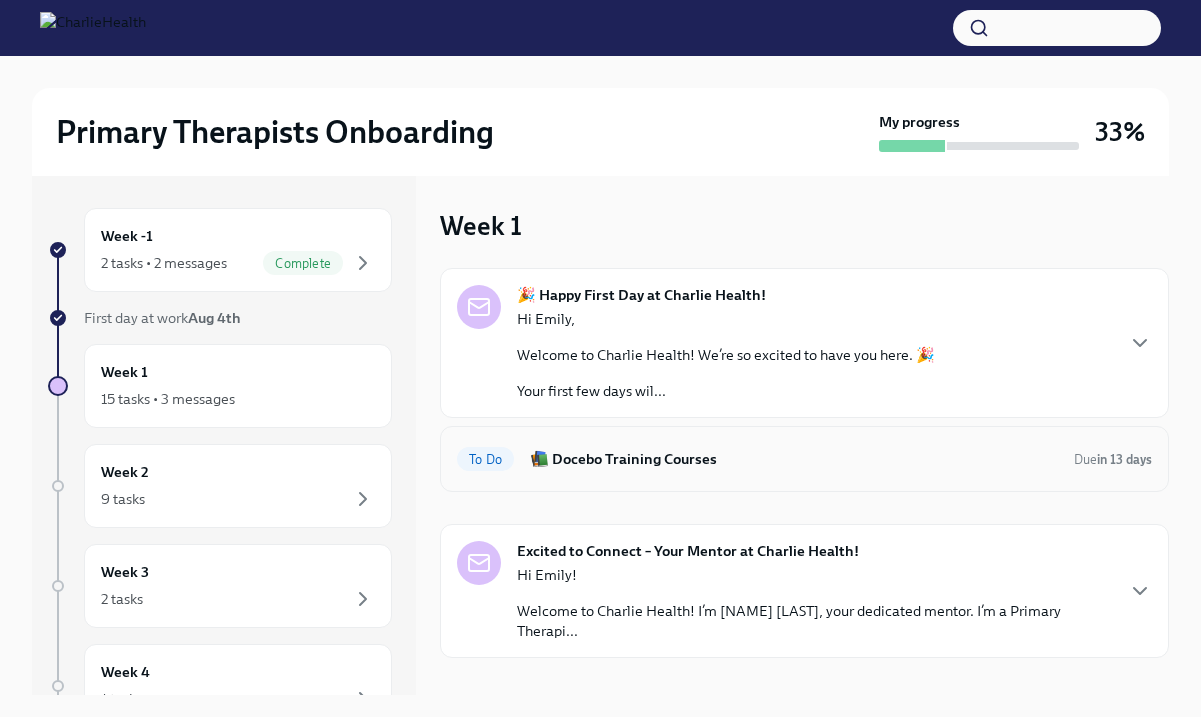 scroll, scrollTop: 67, scrollLeft: 0, axis: vertical 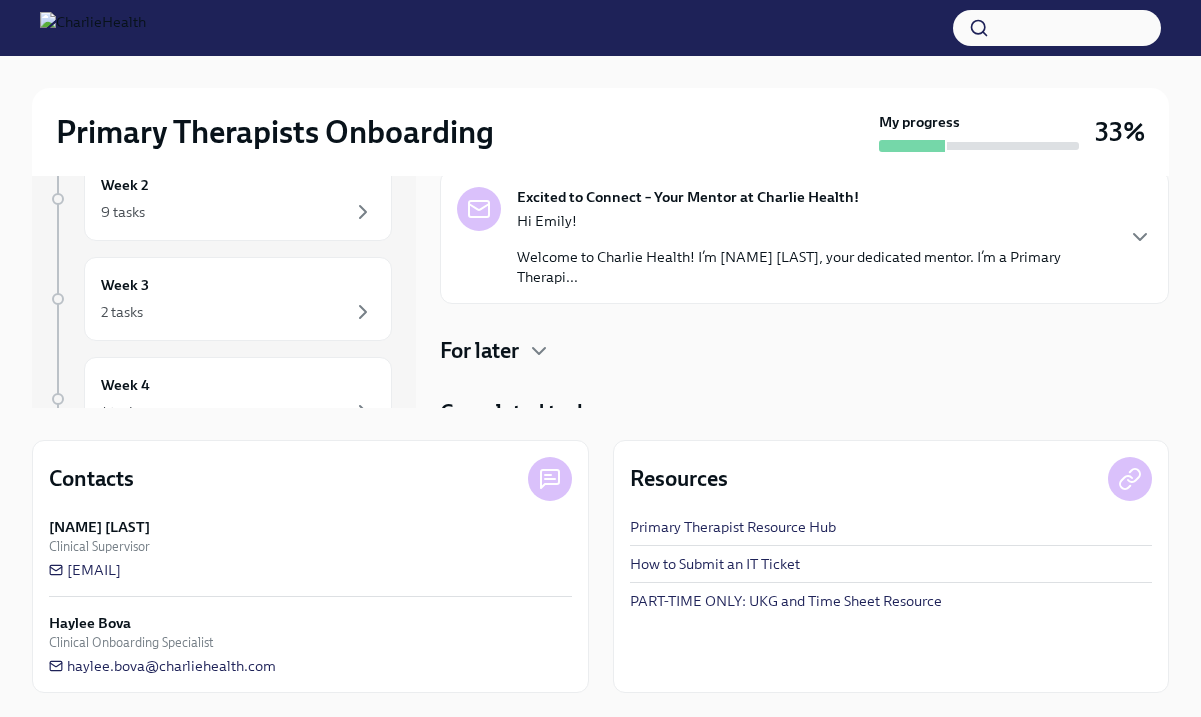 click 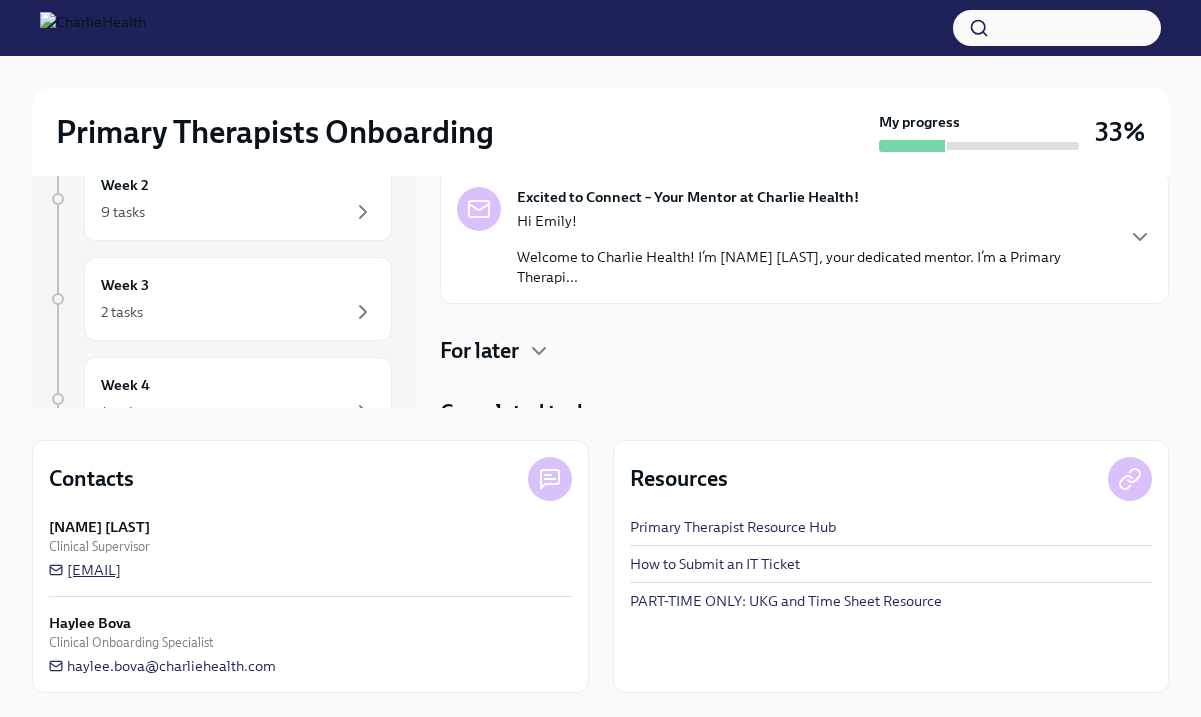 drag, startPoint x: 371, startPoint y: 575, endPoint x: 70, endPoint y: 570, distance: 301.04153 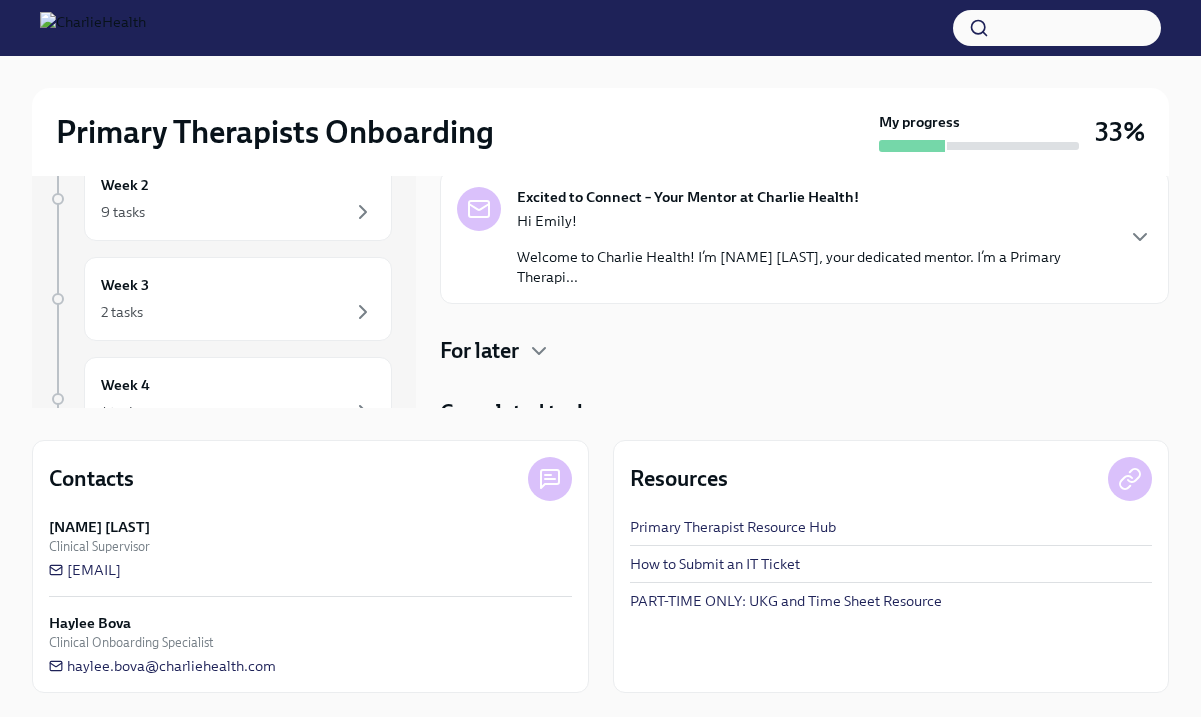 click 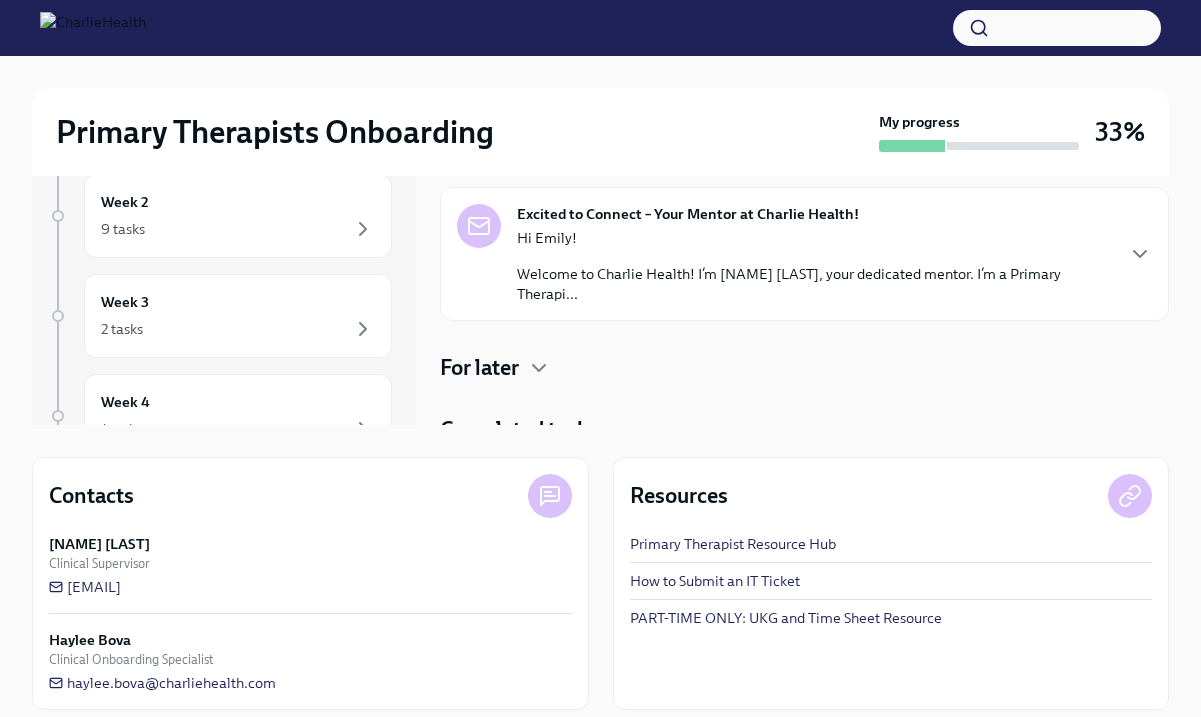 scroll, scrollTop: 217, scrollLeft: 0, axis: vertical 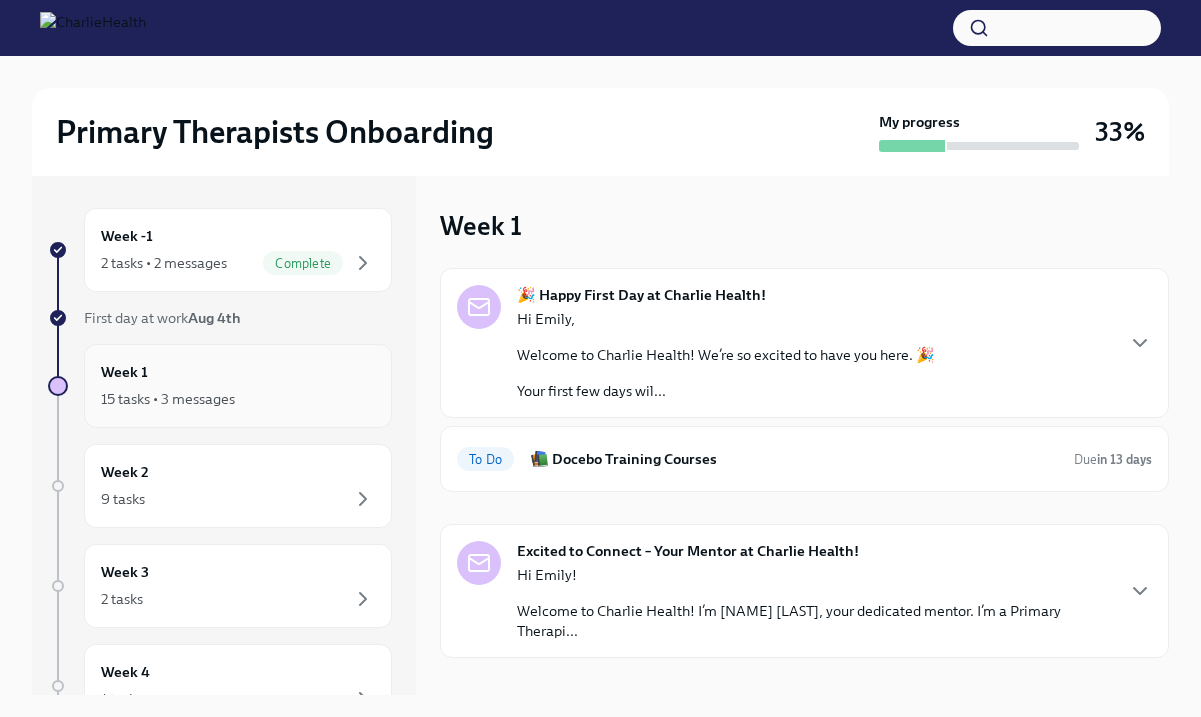 click on "Week 1 15 tasks • 3 messages" at bounding box center [238, 386] 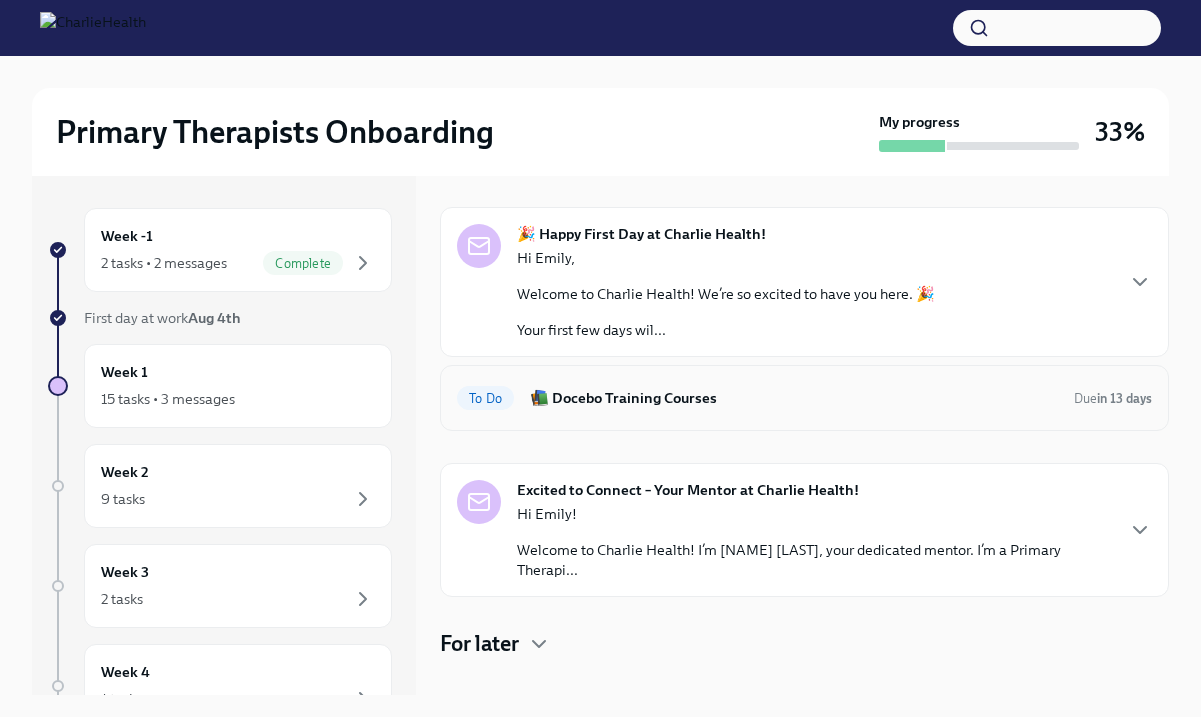 scroll, scrollTop: 67, scrollLeft: 0, axis: vertical 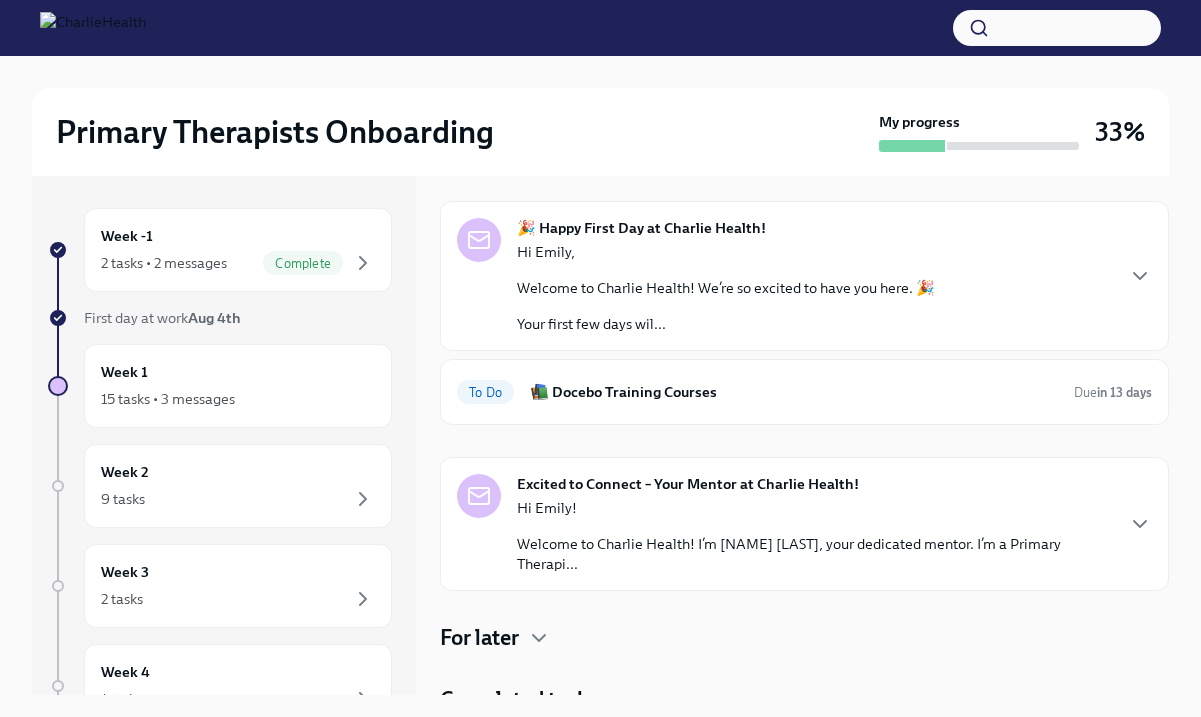 click on "For later" at bounding box center (804, 638) 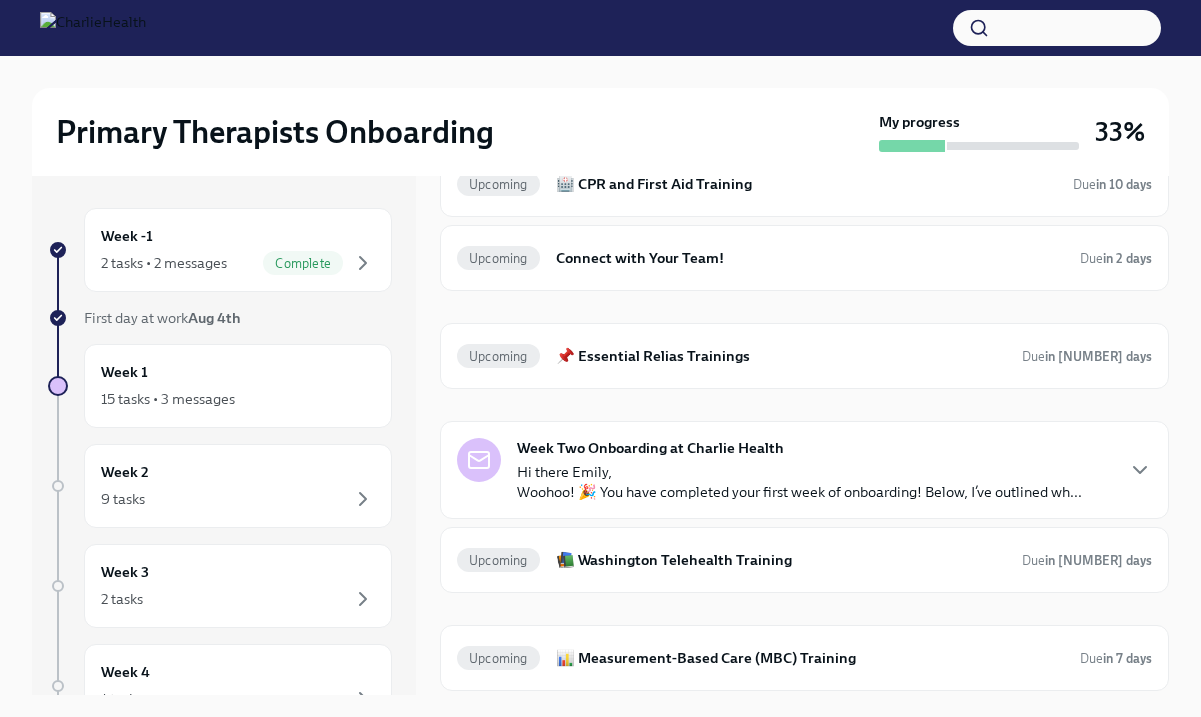scroll, scrollTop: 771, scrollLeft: 0, axis: vertical 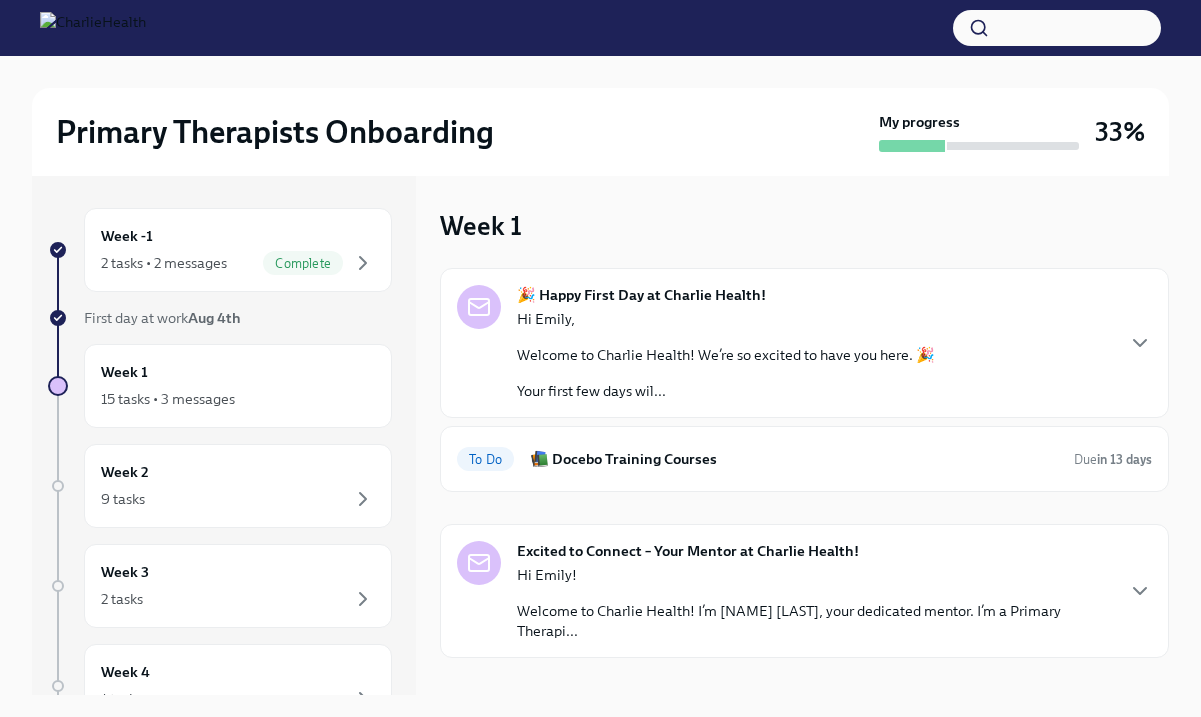 click on "Hi Emily,
Welcome to Charlie Health! We’re so excited to have you here. 🎉
Your first few days wil..." at bounding box center [726, 355] 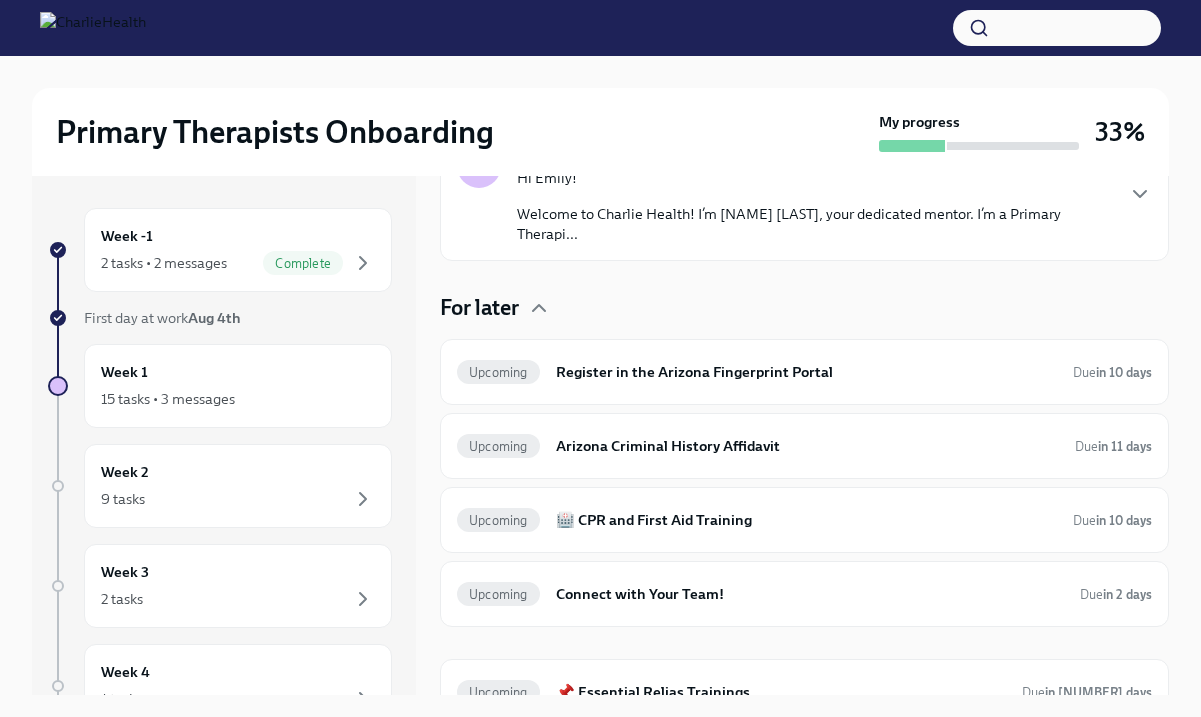 scroll, scrollTop: 1611, scrollLeft: 0, axis: vertical 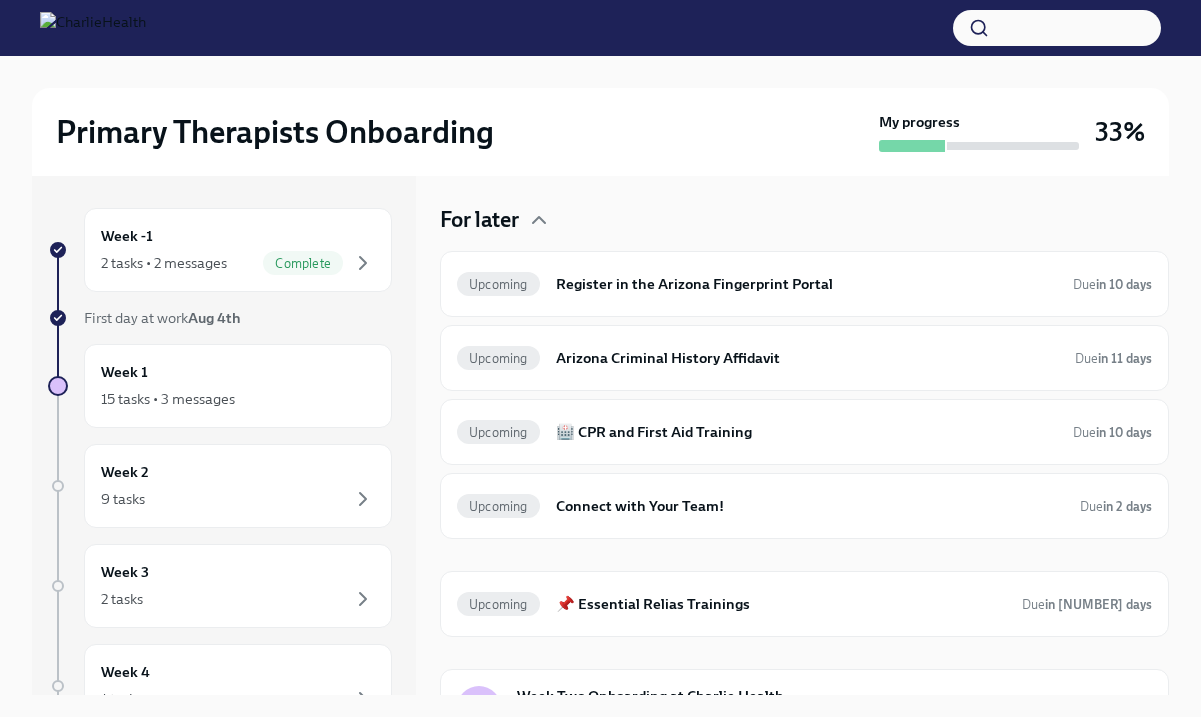 click on "Hi Emily!
Welcome to Charlie Health! I’m [NAME] [LAST], your dedicated mentor. I’m a Primary Therapi..." at bounding box center (814, 118) 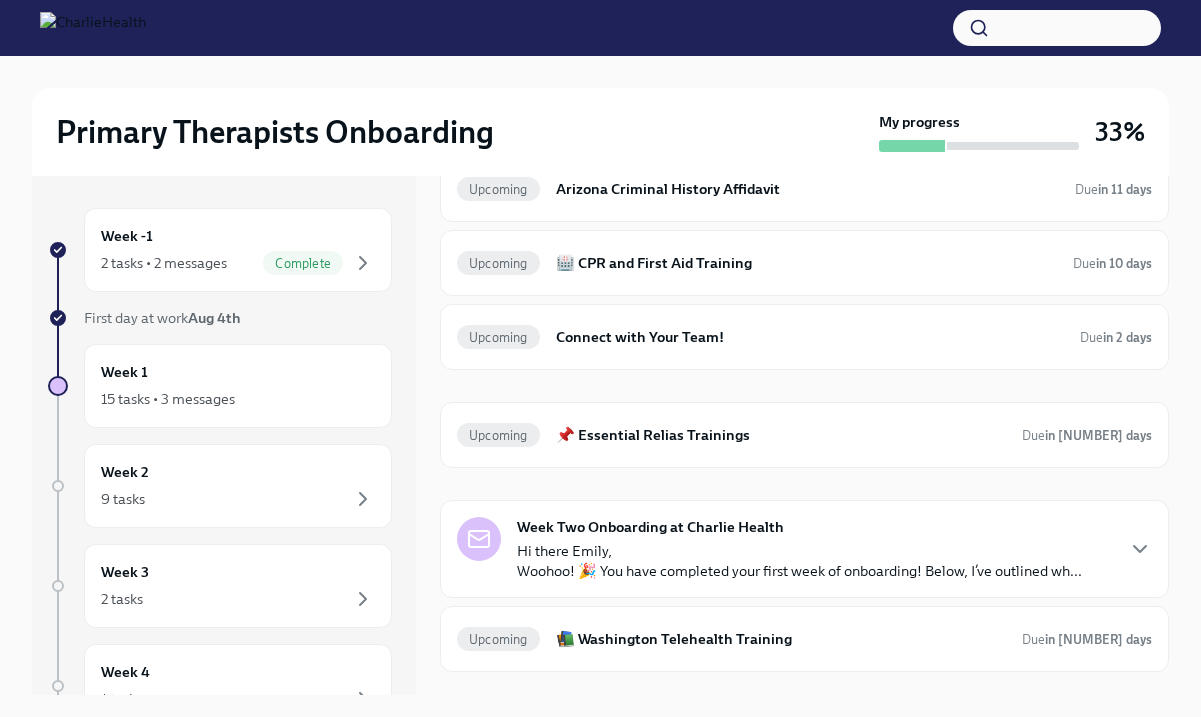 scroll, scrollTop: 2074, scrollLeft: 0, axis: vertical 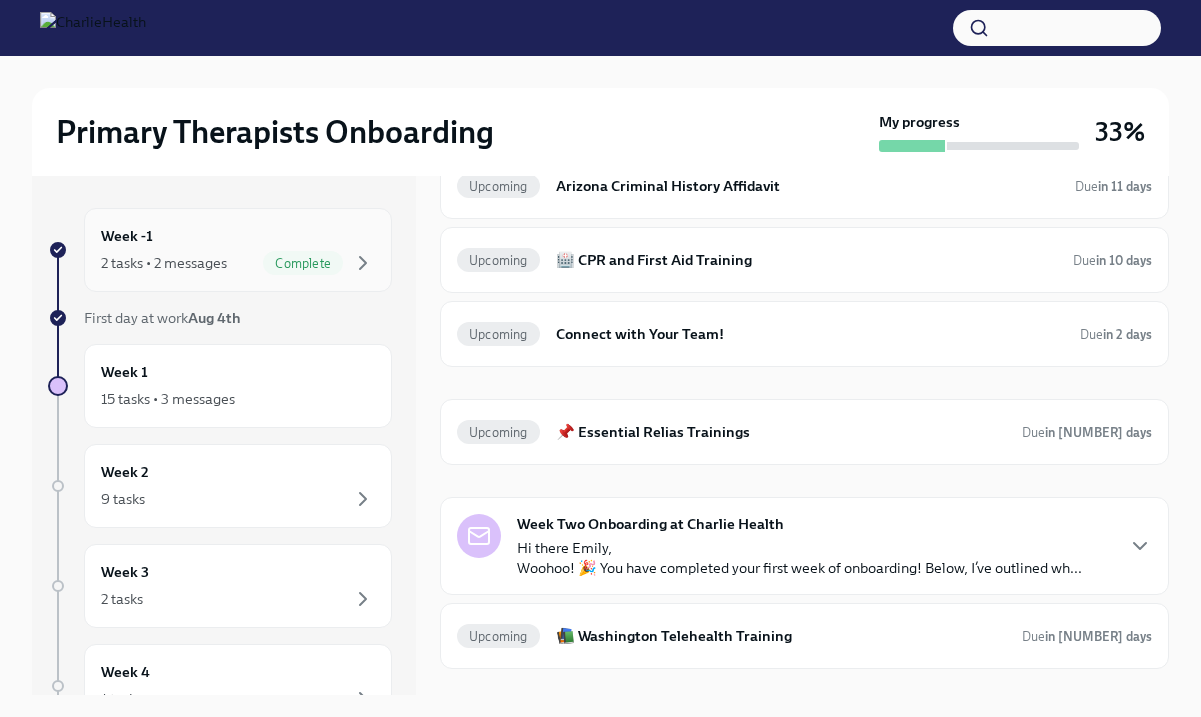 click on "Week -1 2 tasks • 2 messages Complete" at bounding box center (238, 250) 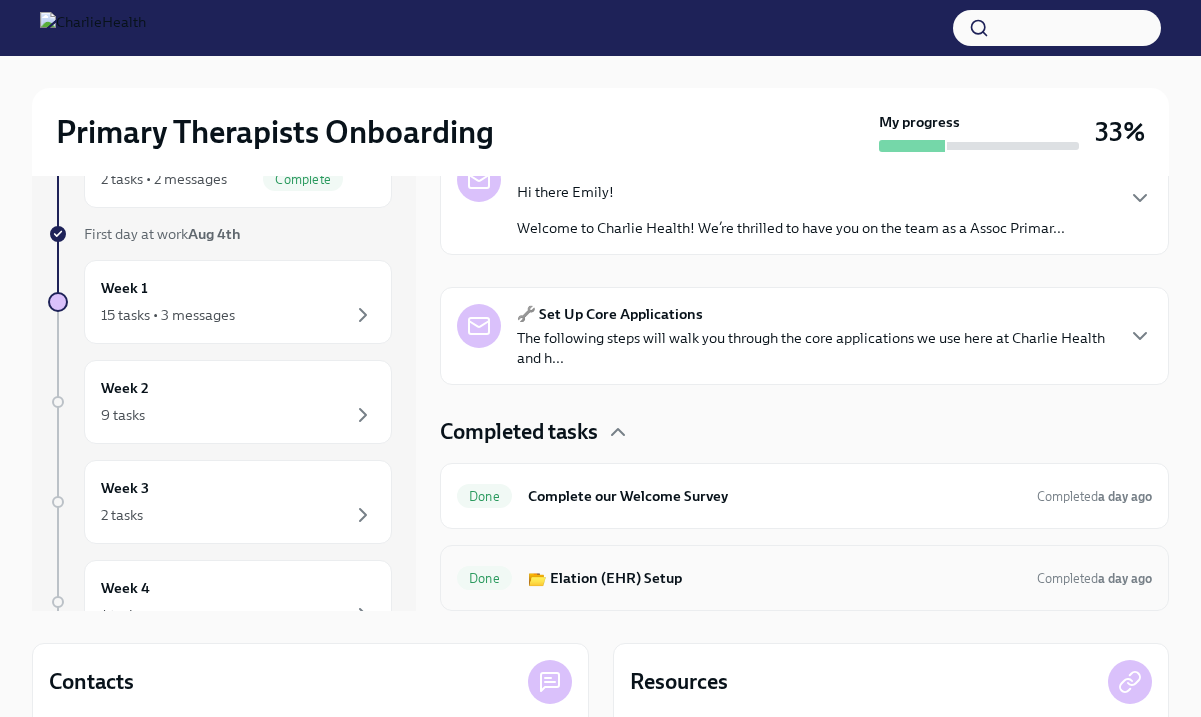 scroll, scrollTop: 30, scrollLeft: 0, axis: vertical 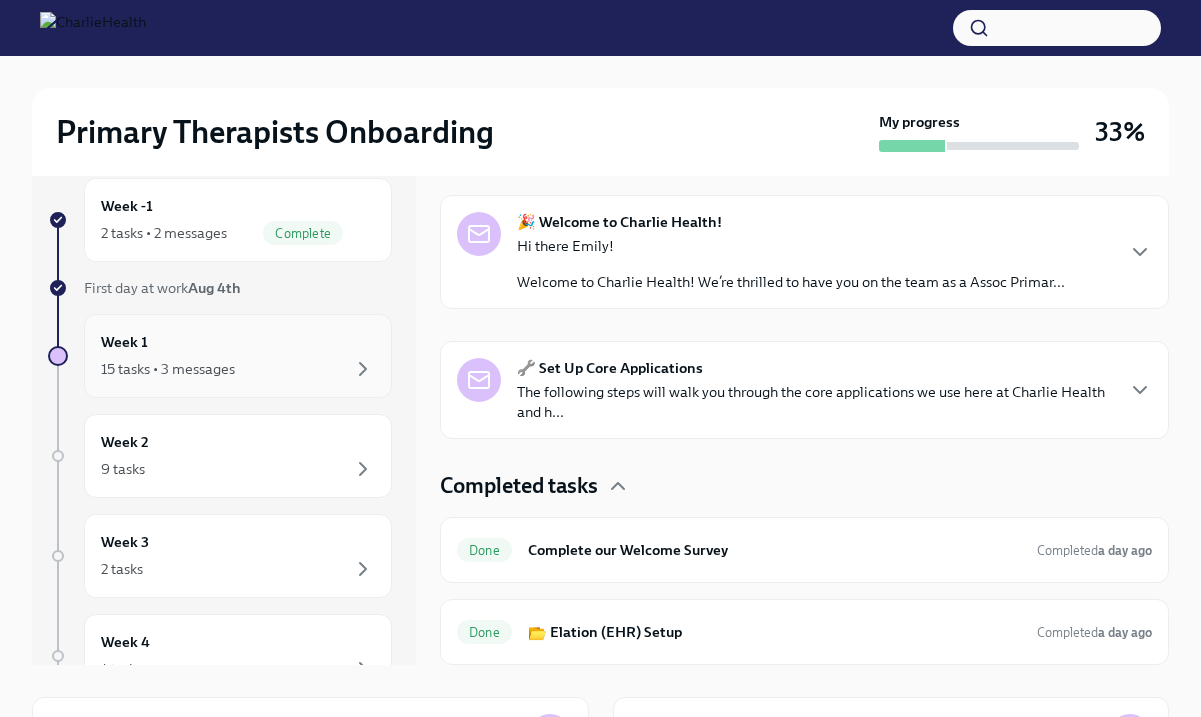 click on "Week 1 15 tasks • 3 messages" at bounding box center (238, 356) 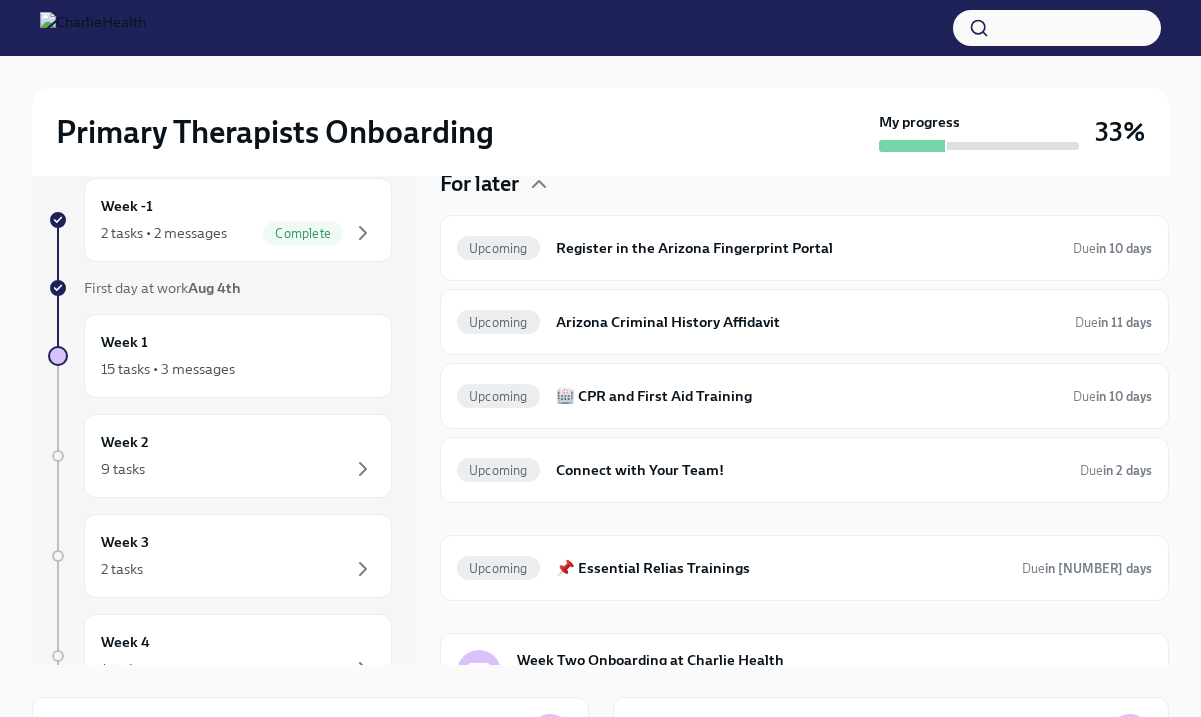 scroll, scrollTop: 482, scrollLeft: 0, axis: vertical 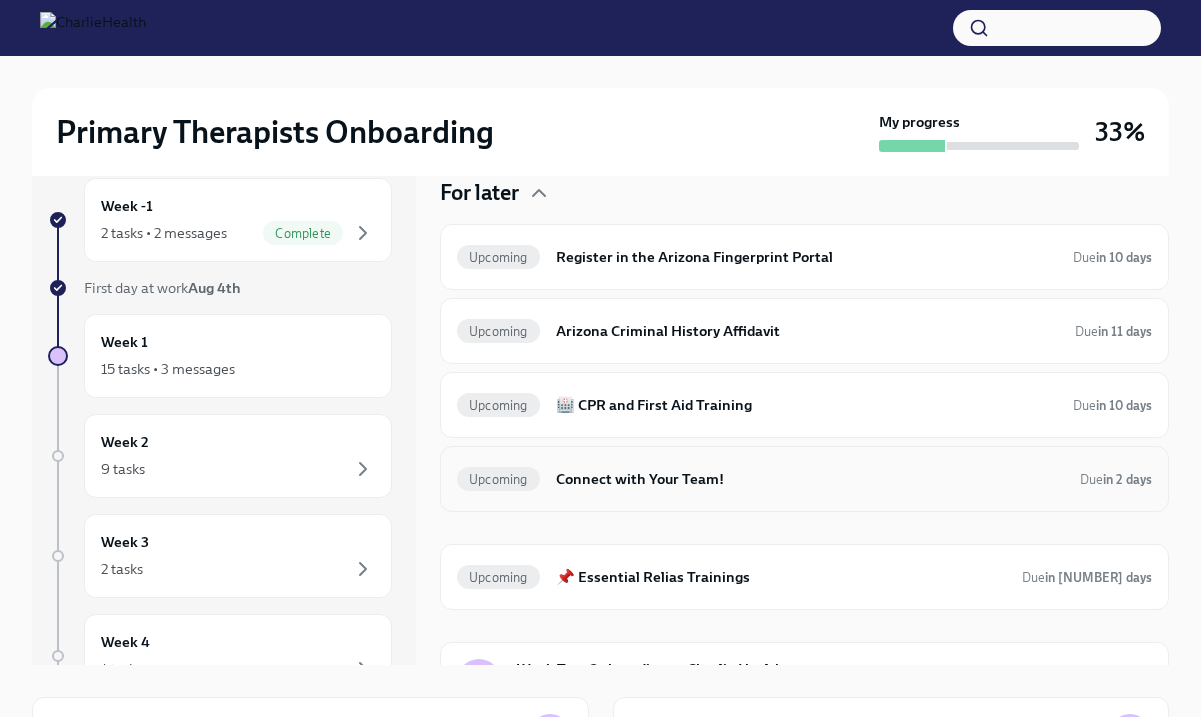 click on "Connect with Your Team!" at bounding box center (810, 479) 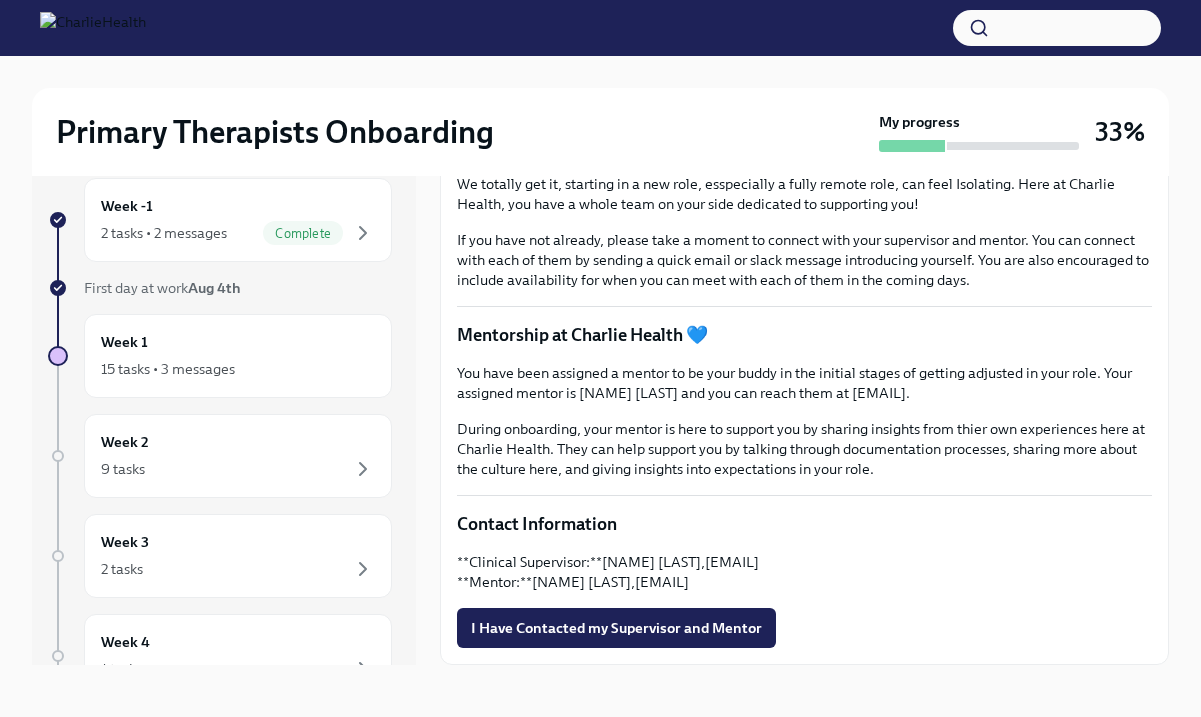 scroll, scrollTop: 377, scrollLeft: 0, axis: vertical 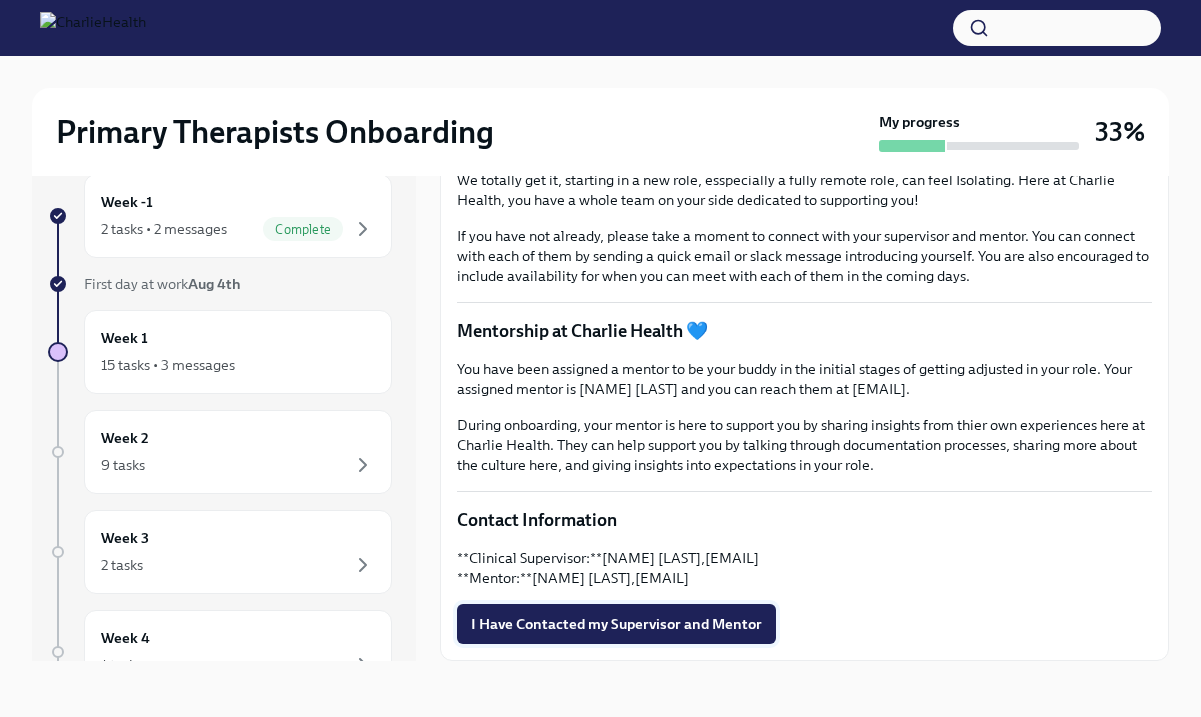 click on "I Have Contacted my Supervisor and Mentor" at bounding box center (616, 624) 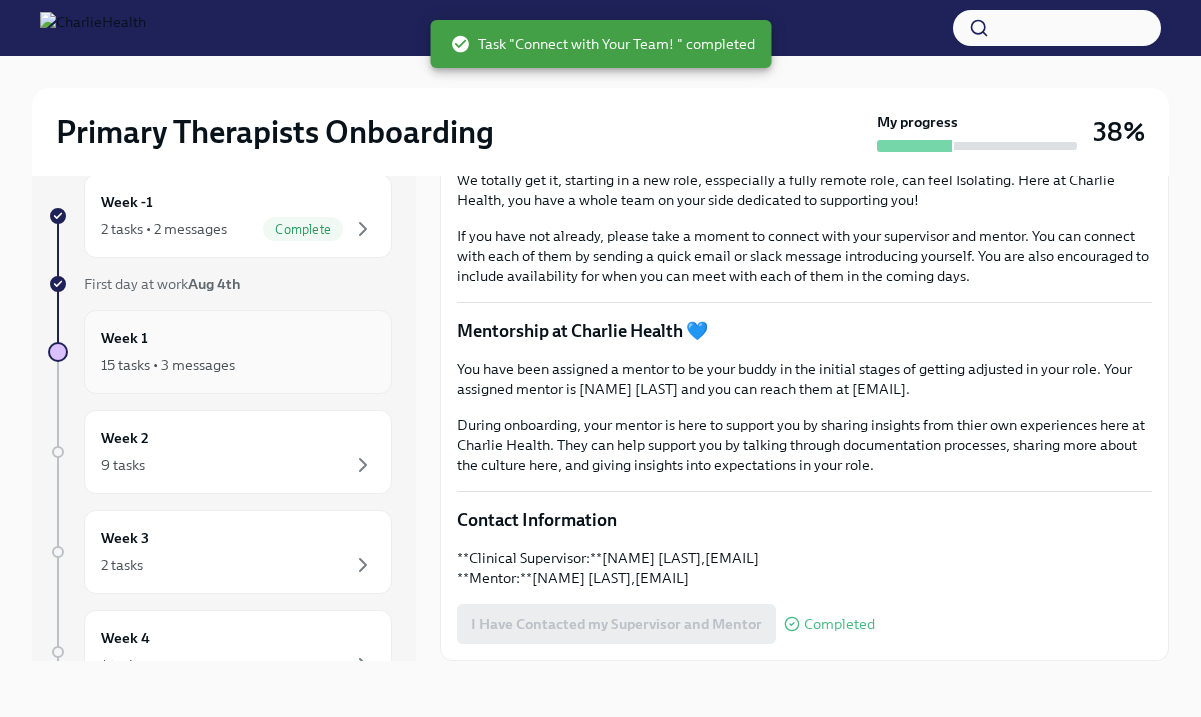 scroll, scrollTop: 0, scrollLeft: 0, axis: both 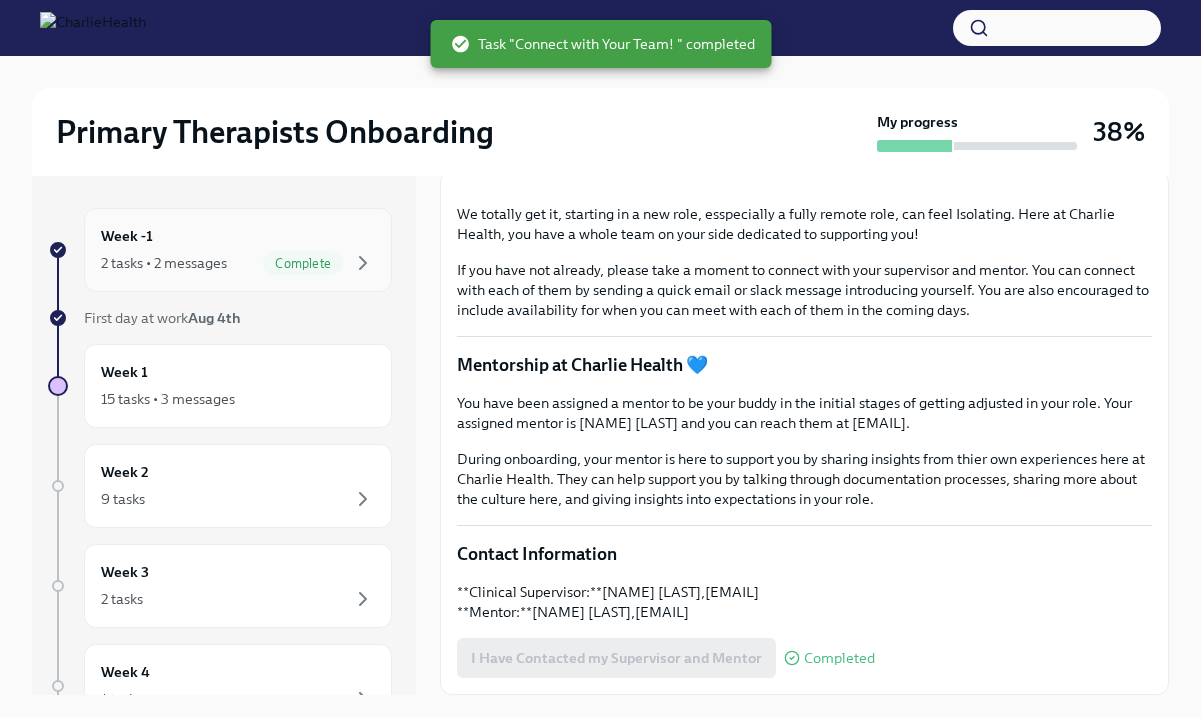 click on "Week -1 2 tasks • 2 messages Complete" at bounding box center (238, 250) 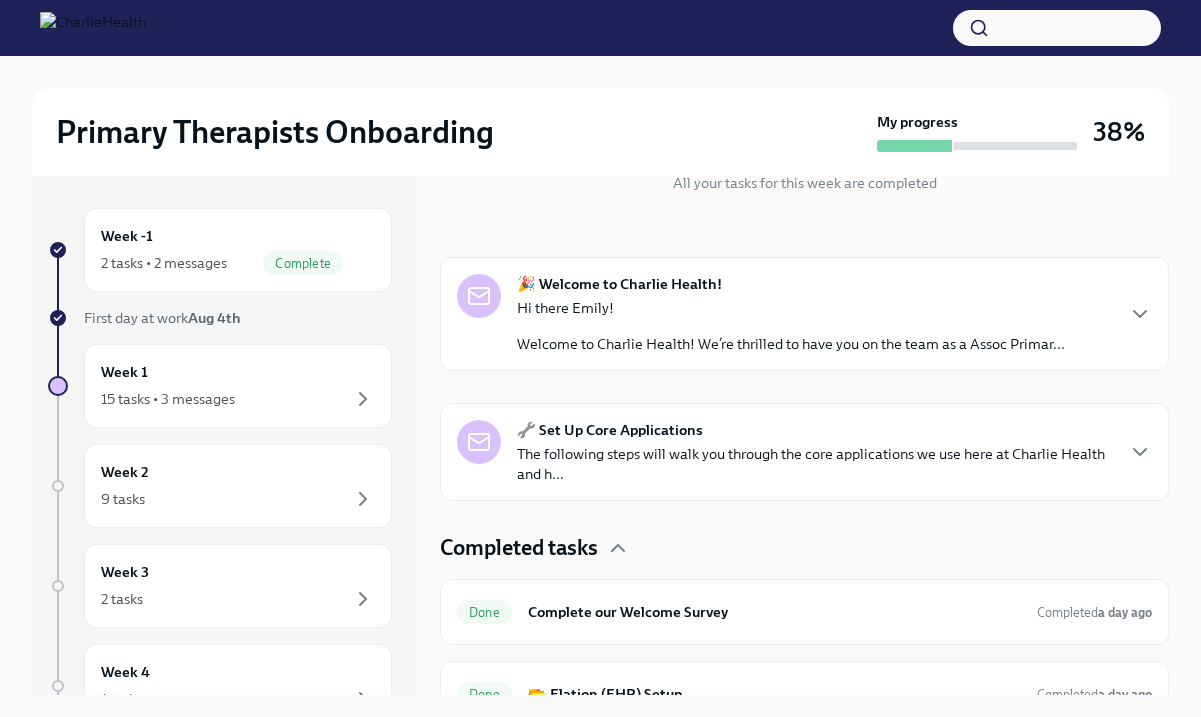 scroll, scrollTop: 279, scrollLeft: 0, axis: vertical 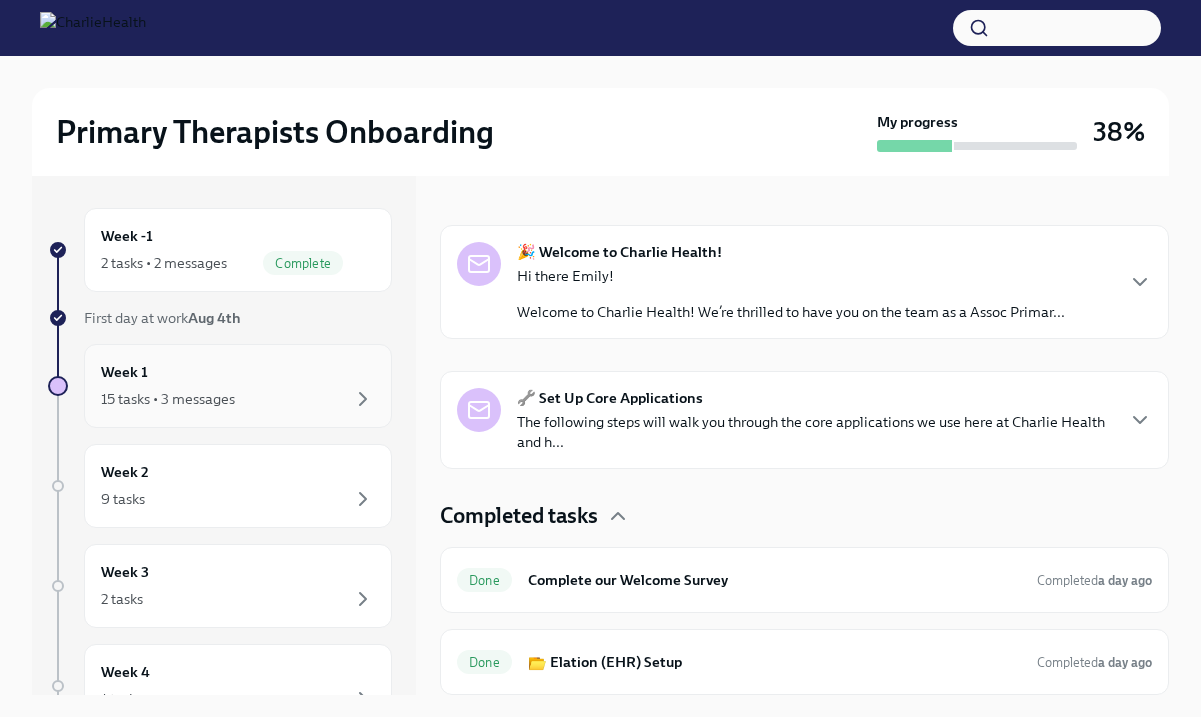 click on "Week 1 15 tasks • 3 messages" at bounding box center (238, 386) 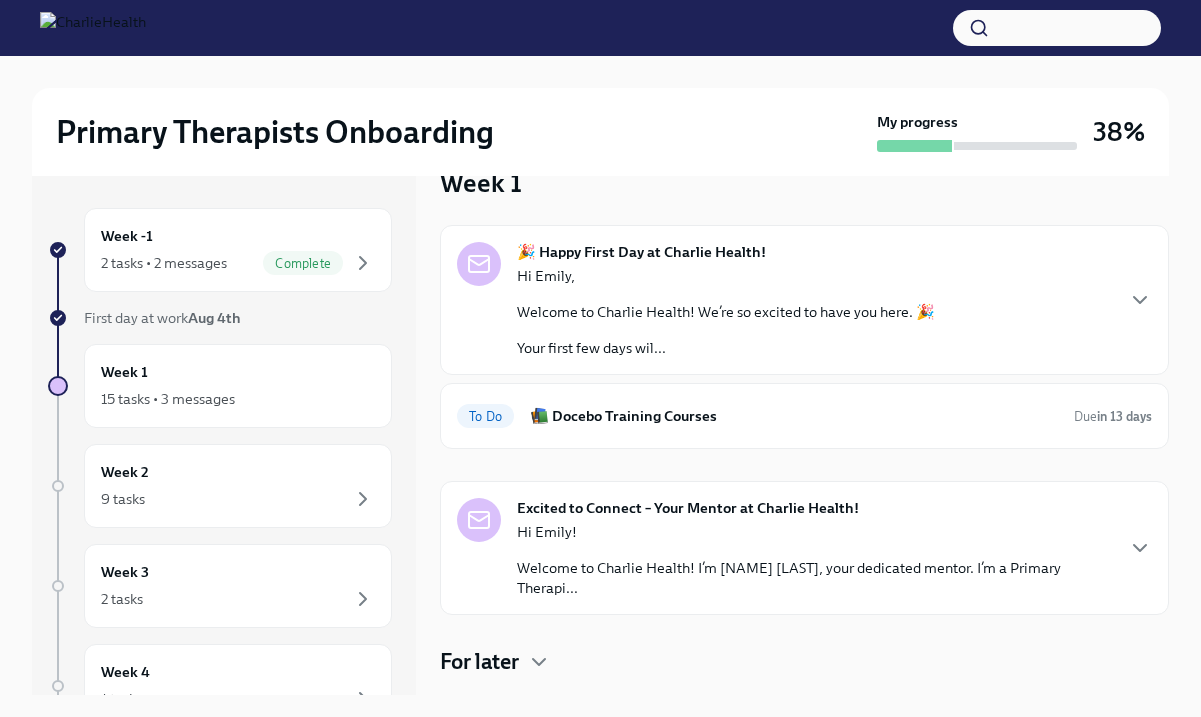 scroll, scrollTop: 67, scrollLeft: 0, axis: vertical 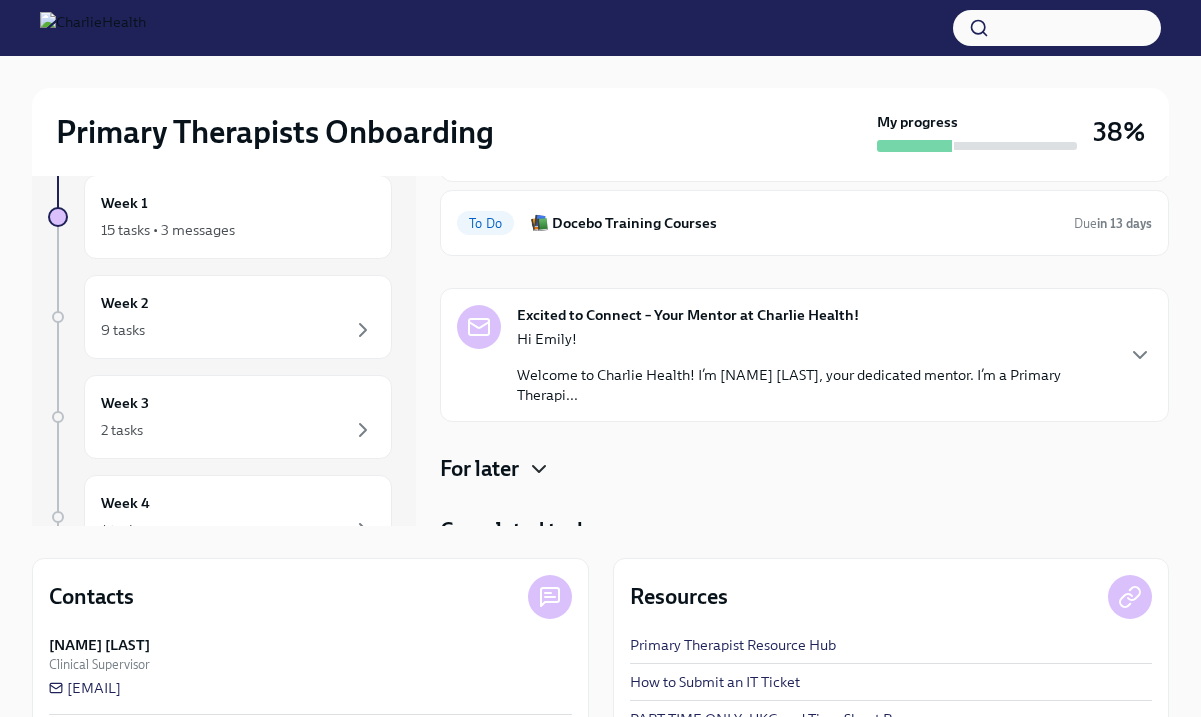 click 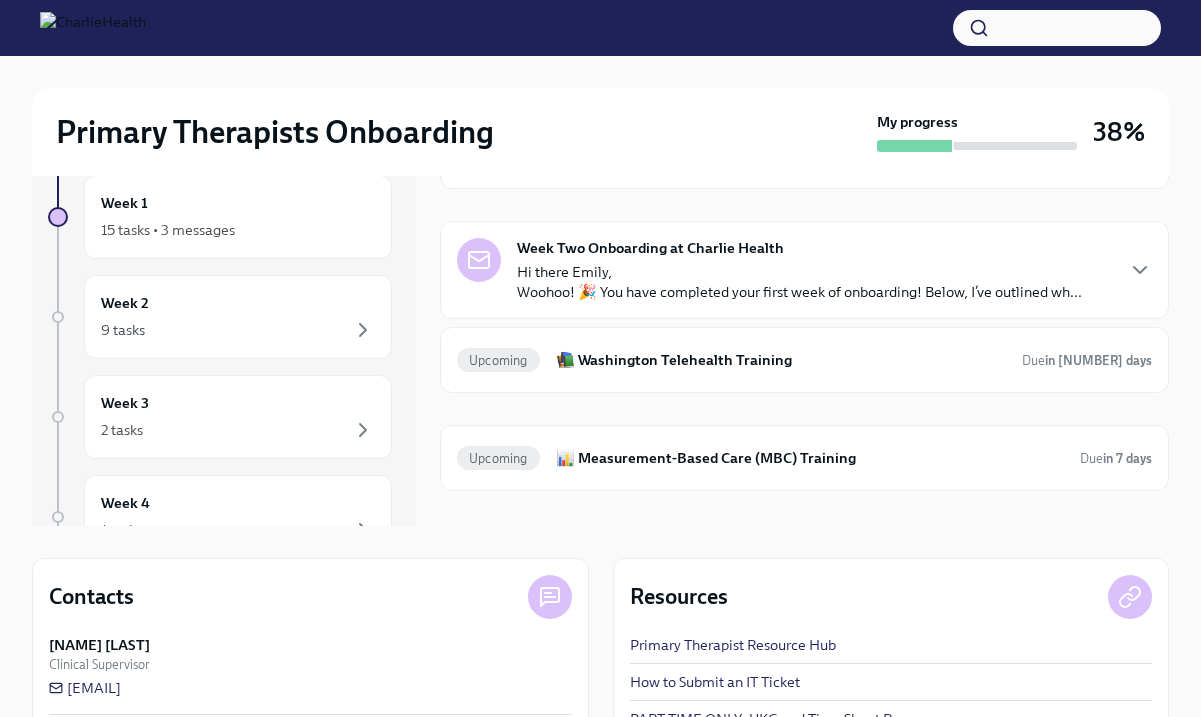 scroll, scrollTop: 697, scrollLeft: 0, axis: vertical 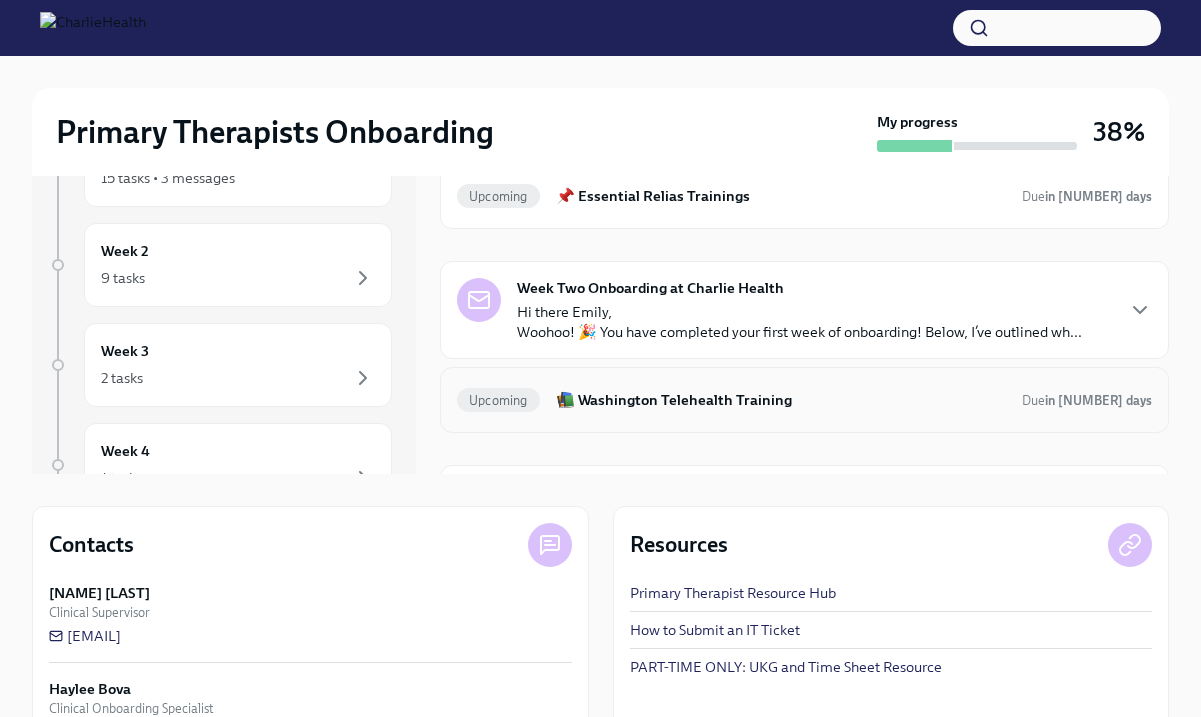 click on "Hi there Emily,
Woohoo! 🎉 You have completed your first week of onboarding! Below, I’ve outlined wh..." at bounding box center (799, 322) 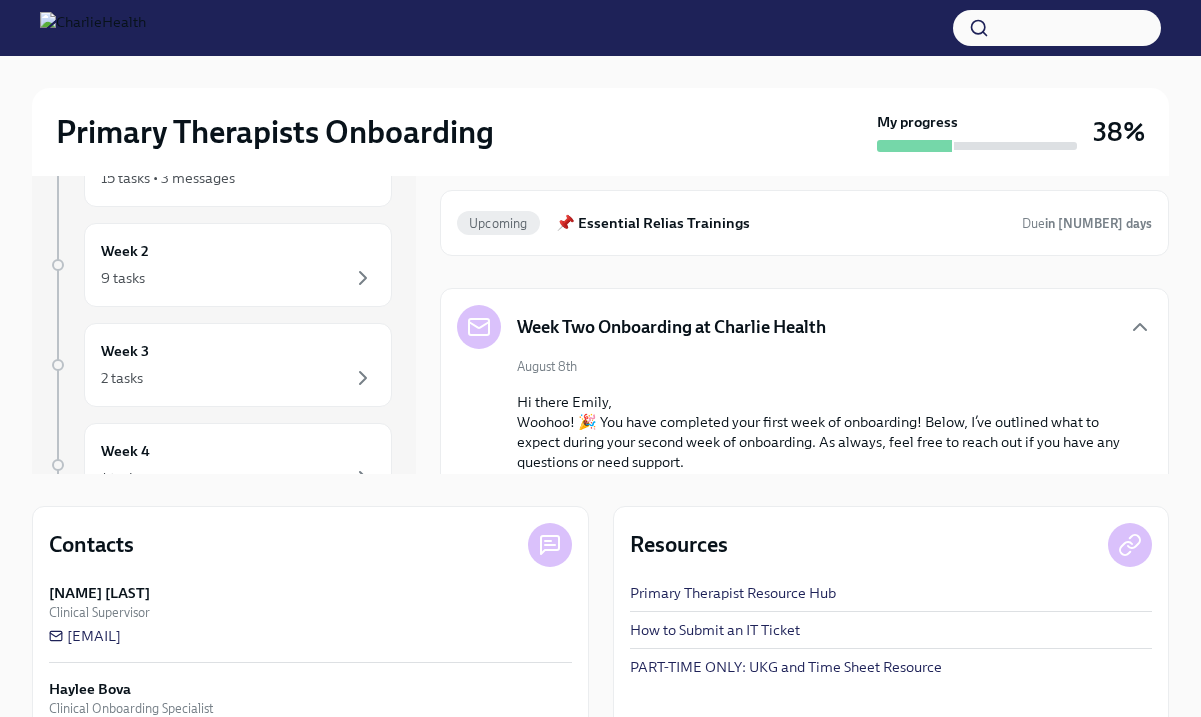 scroll, scrollTop: 562, scrollLeft: 0, axis: vertical 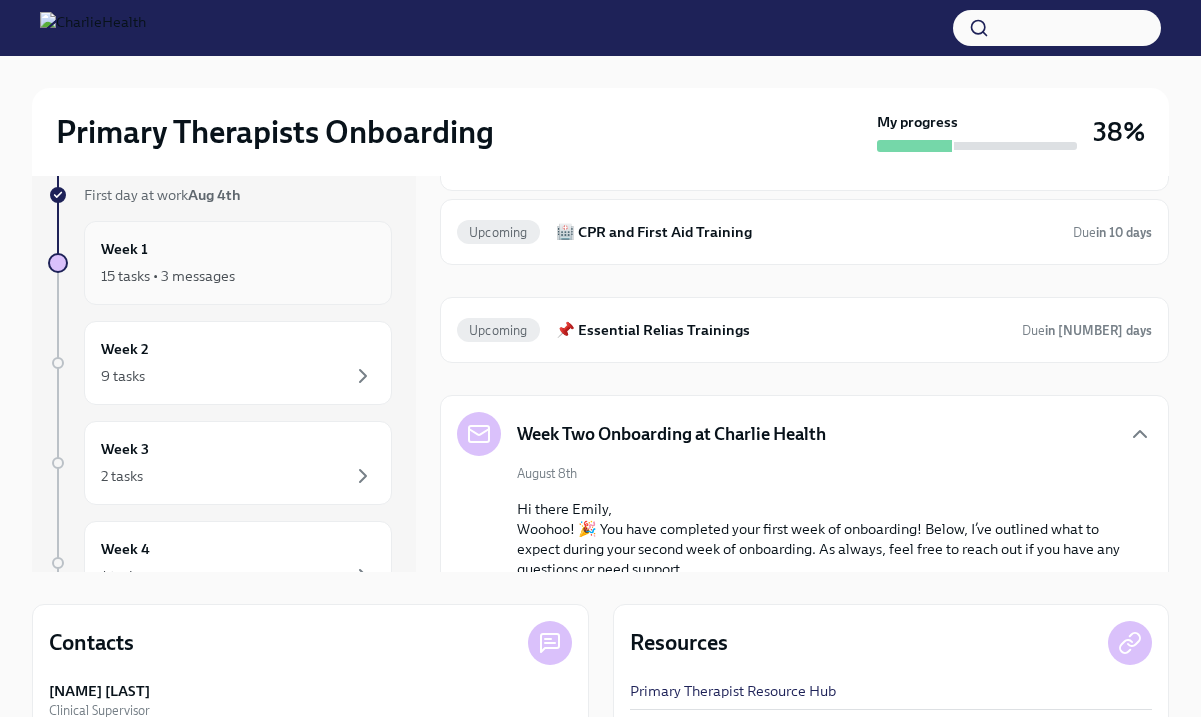 click on "Week 1 15 tasks • 3 messages" at bounding box center [238, 263] 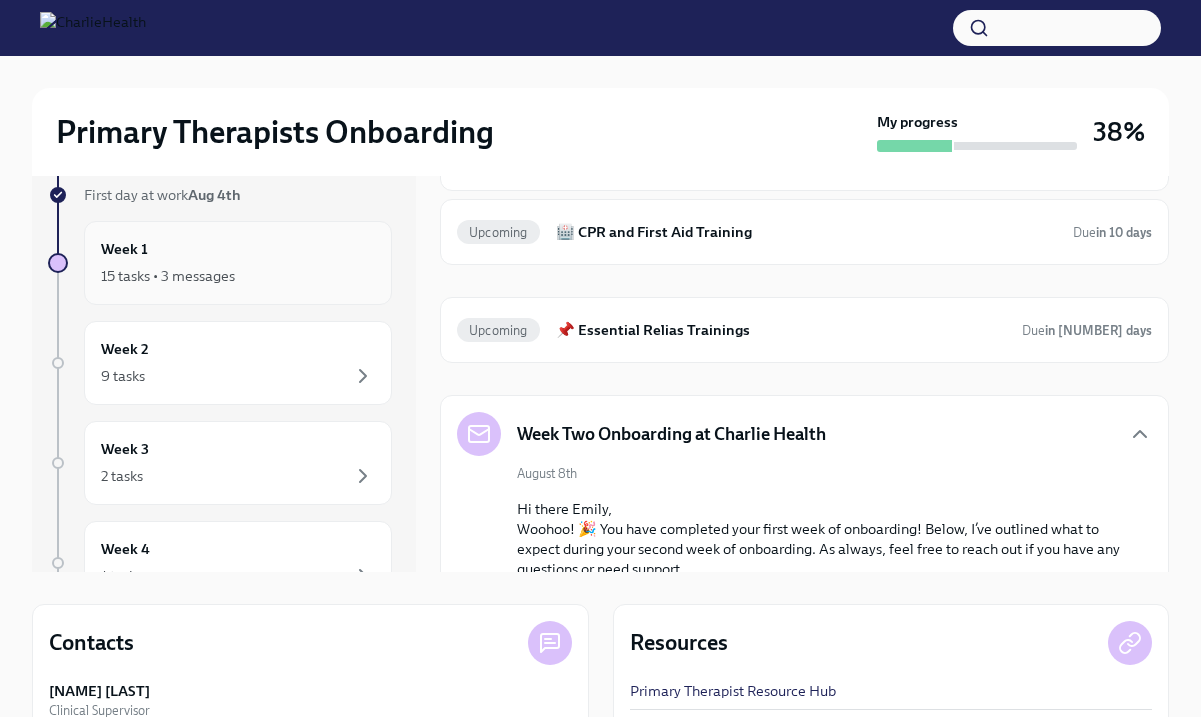 click on "15 tasks • 3 messages" at bounding box center (238, 276) 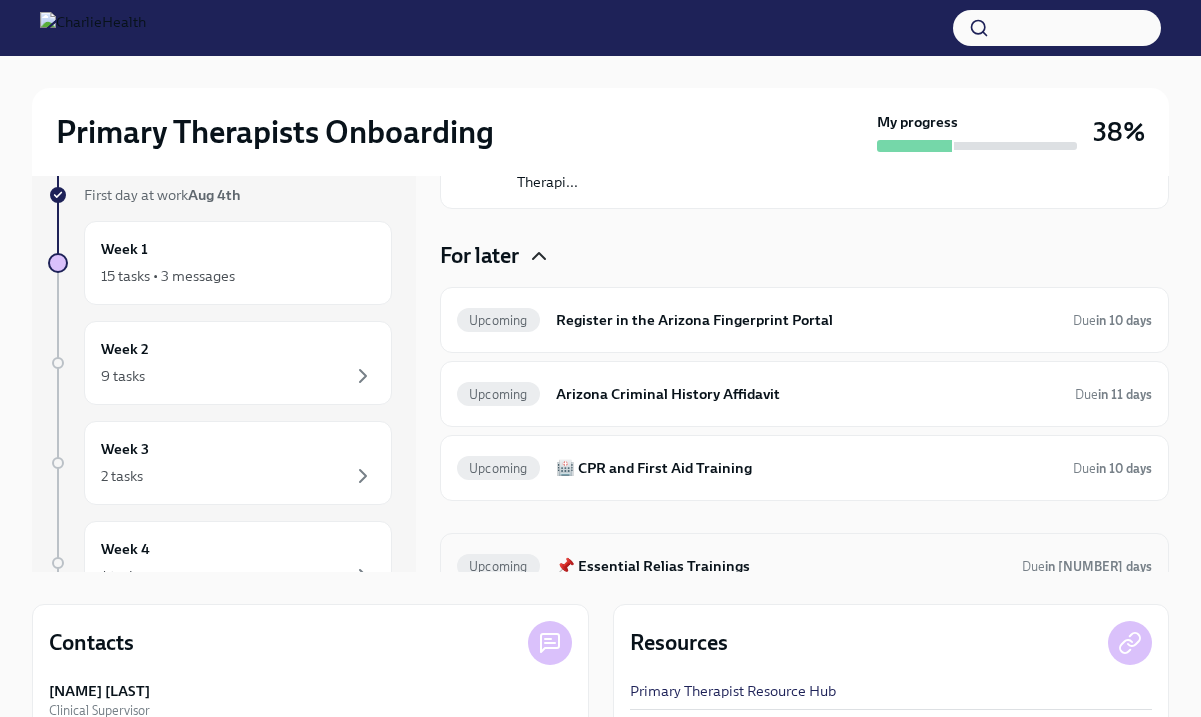 scroll, scrollTop: 325, scrollLeft: 0, axis: vertical 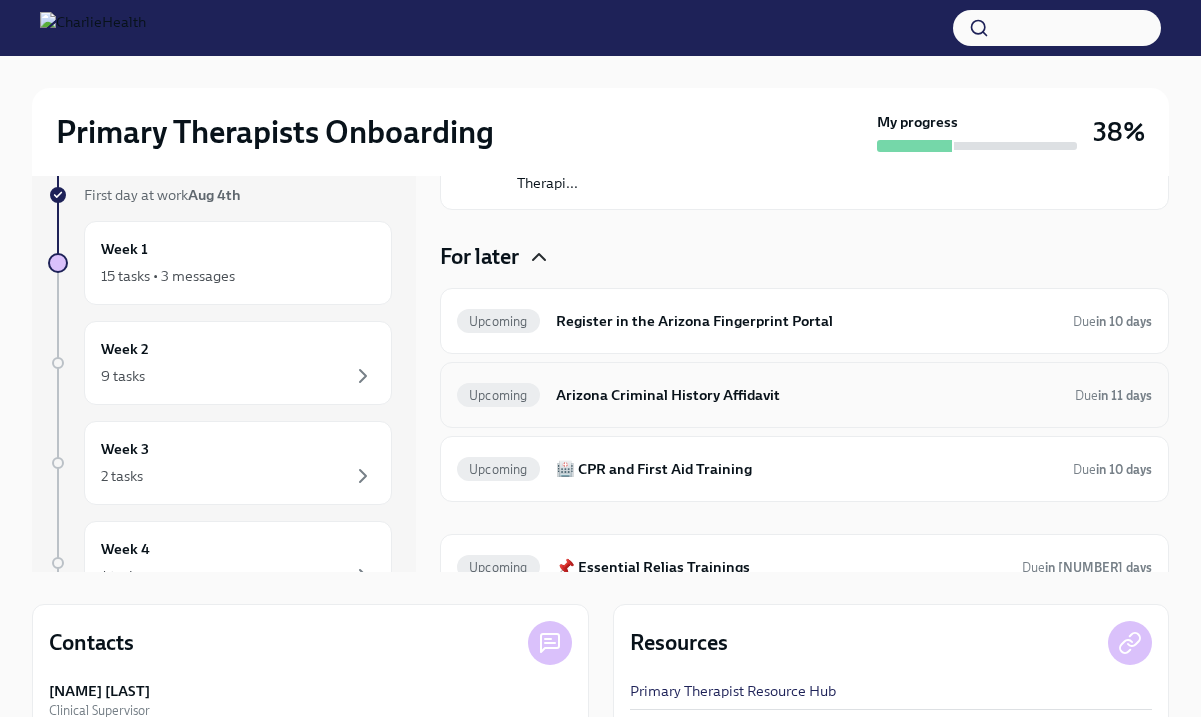 click on "Arizona Criminal History Affidavit" at bounding box center [807, 395] 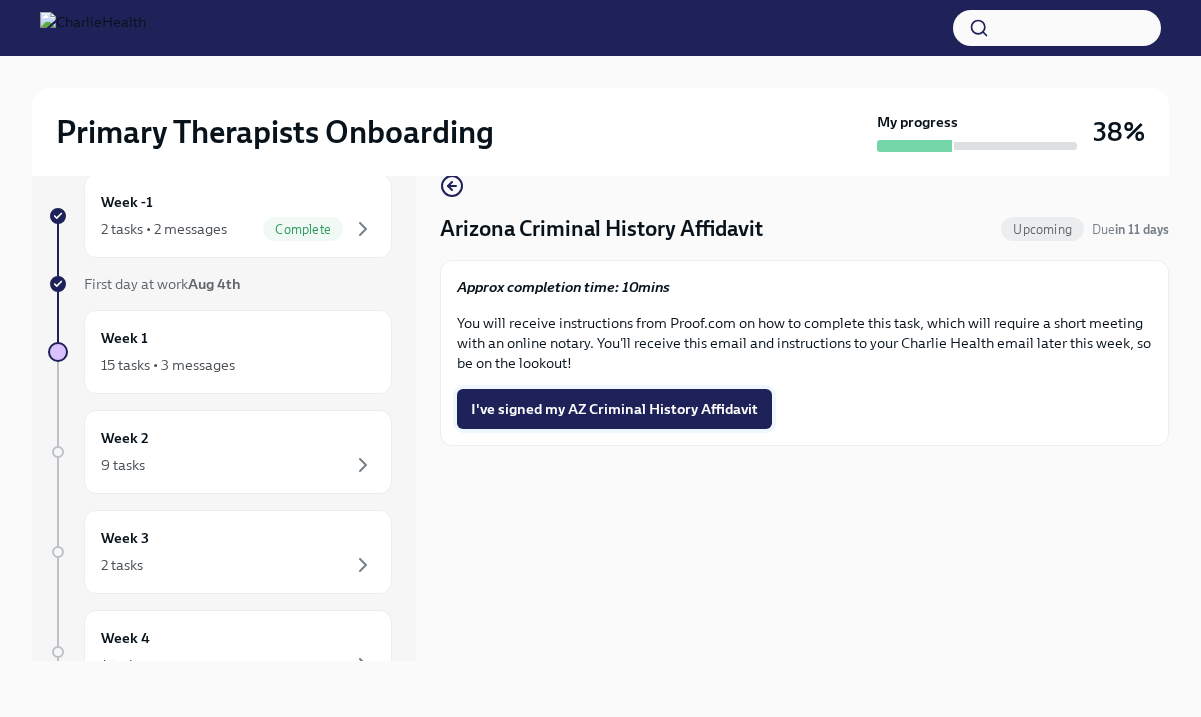 click on "I've signed my AZ Criminal History Affidavit" at bounding box center [614, 409] 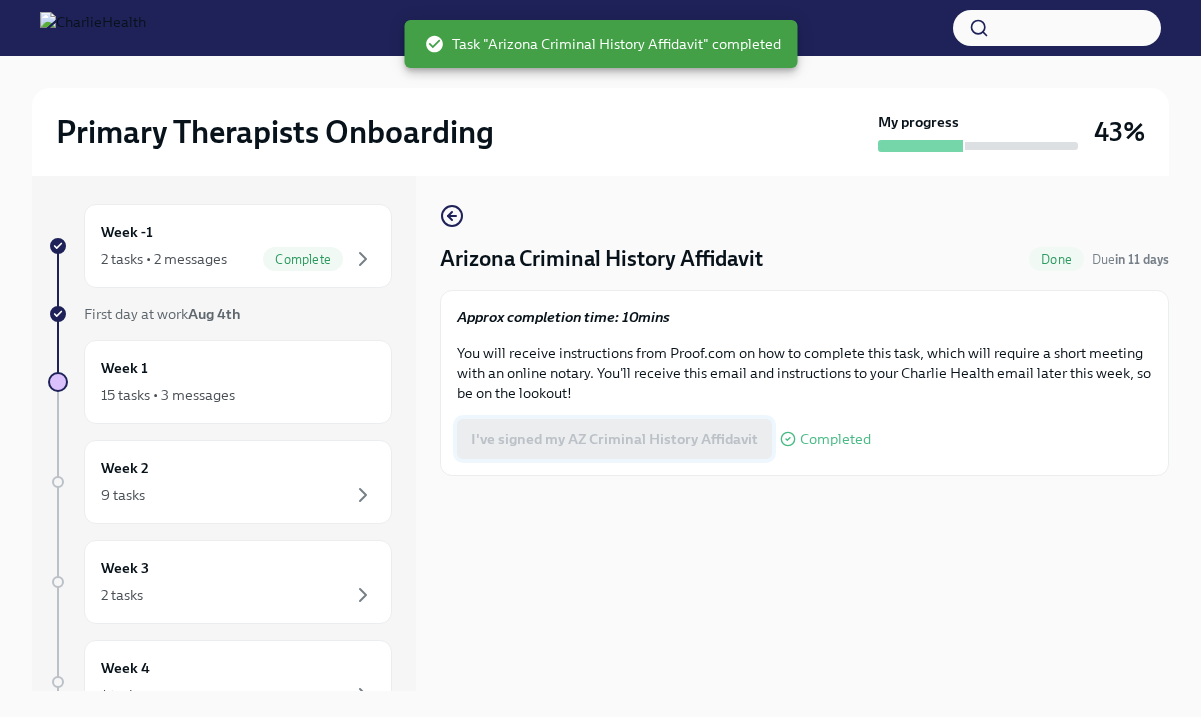 scroll, scrollTop: 2, scrollLeft: 0, axis: vertical 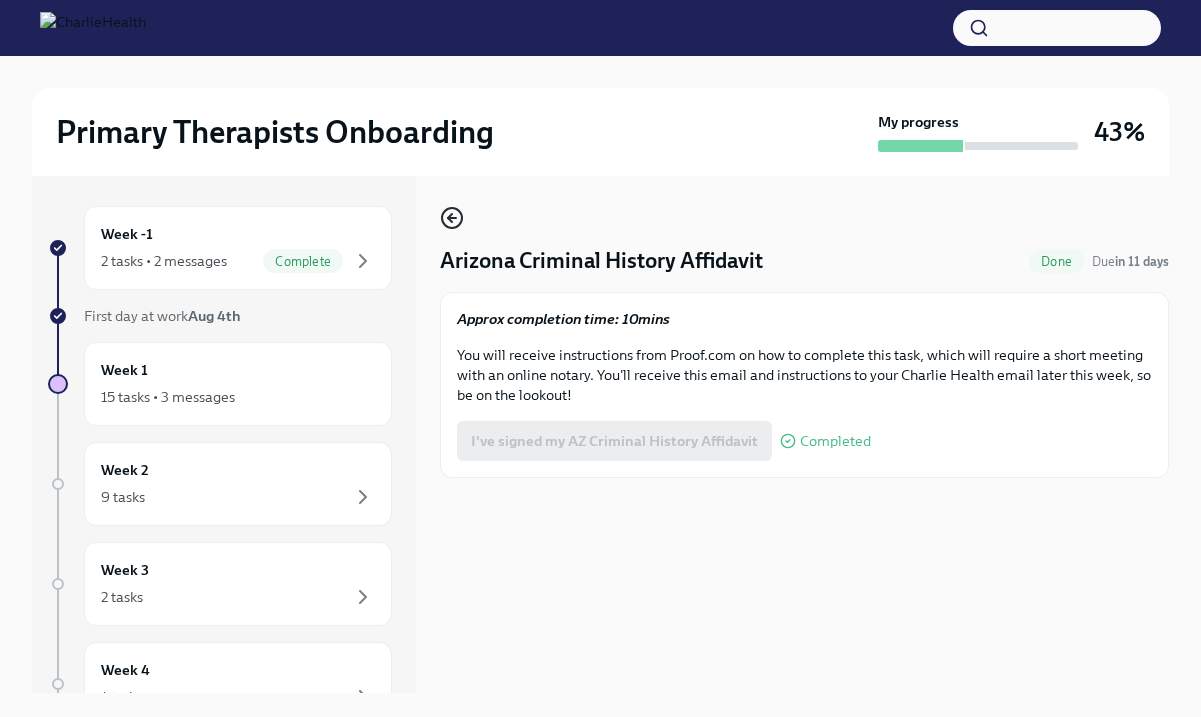 click 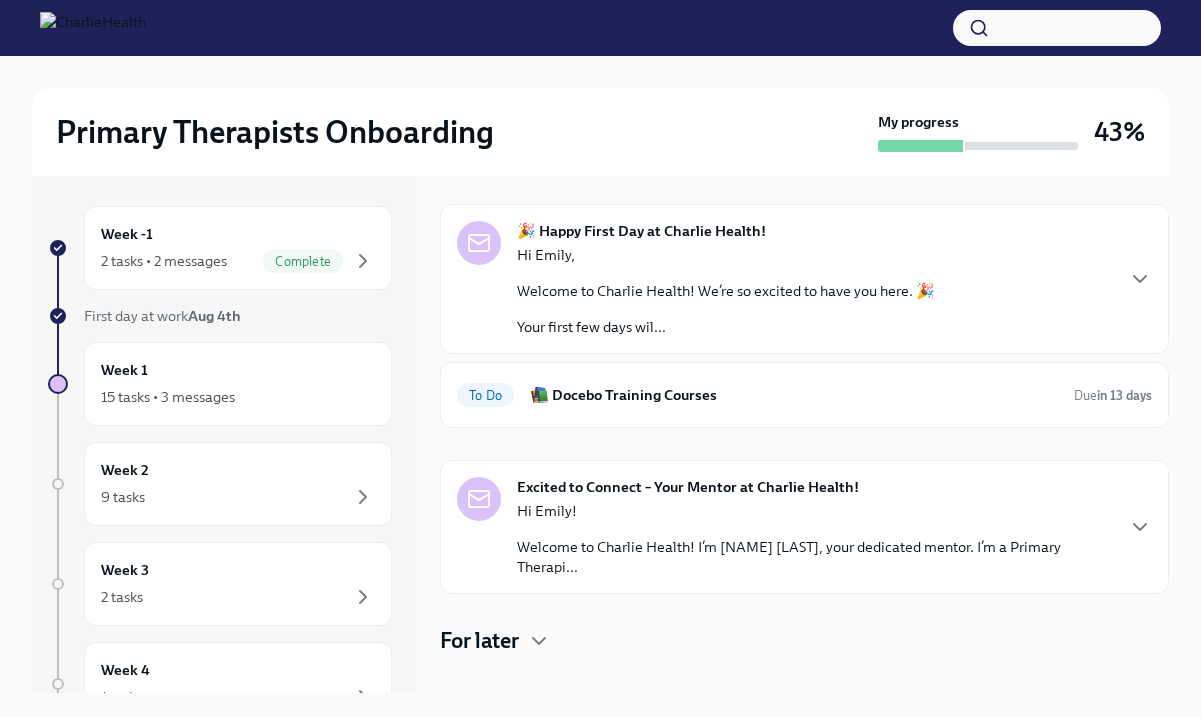 scroll, scrollTop: 0, scrollLeft: 0, axis: both 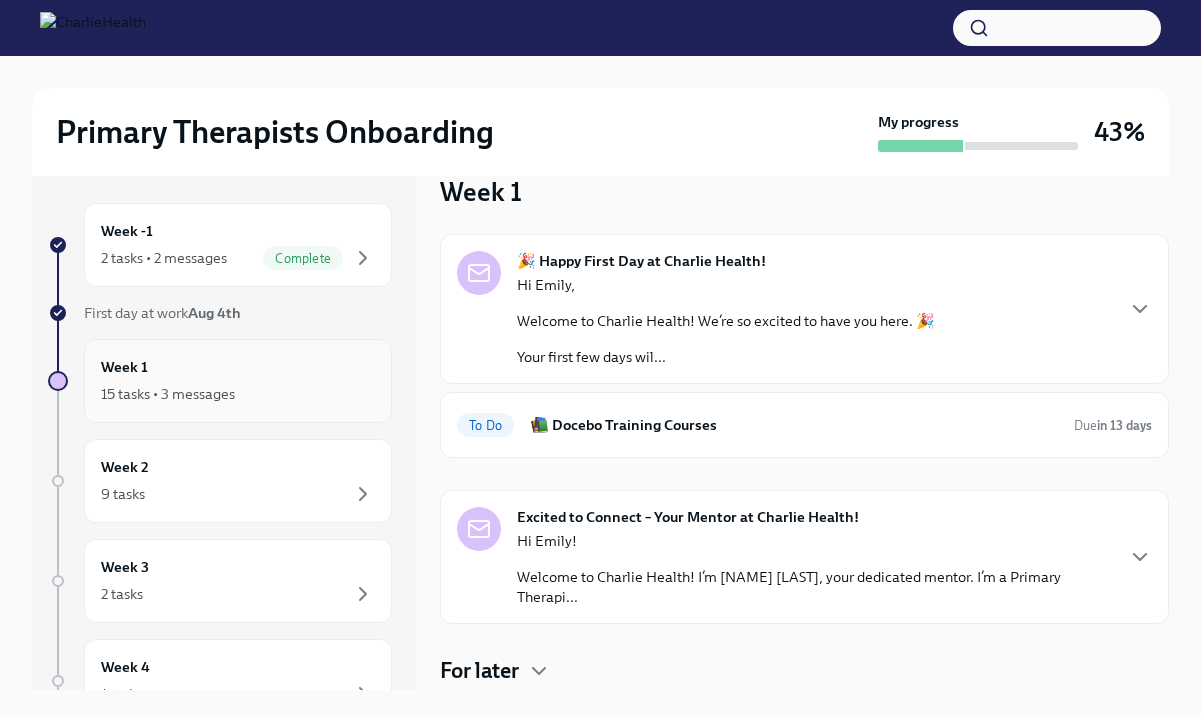 click on "Week 1 15 tasks • 3 messages" at bounding box center (238, 381) 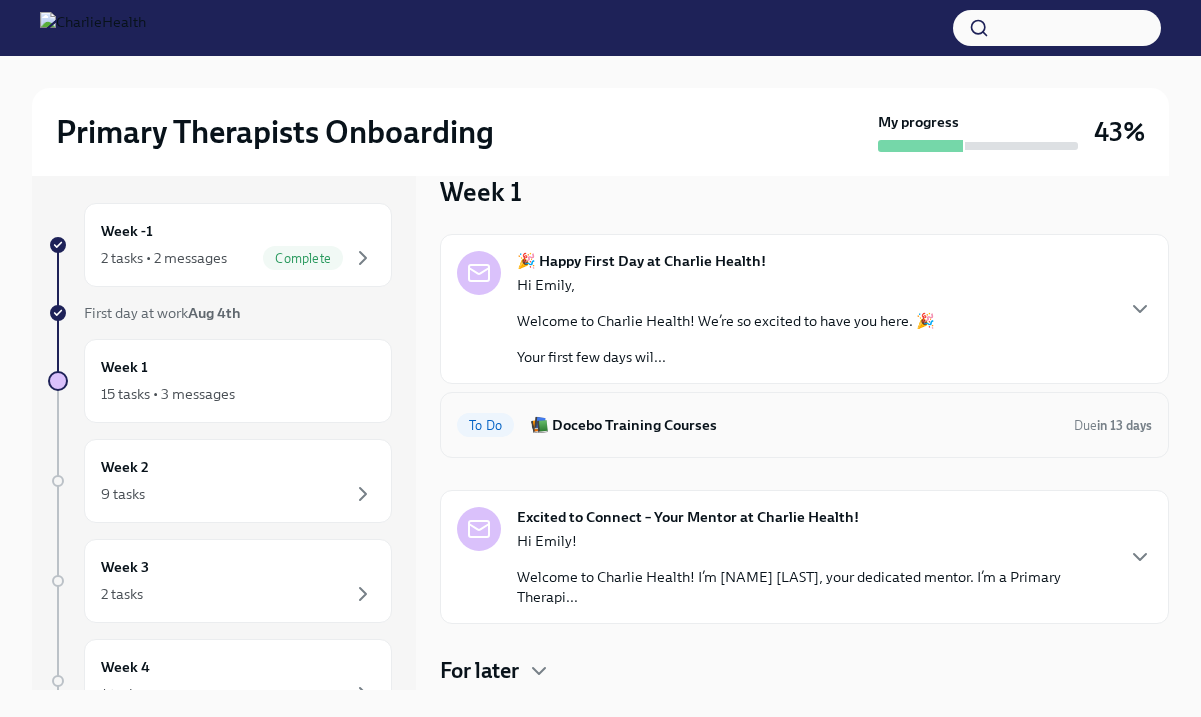 scroll, scrollTop: 67, scrollLeft: 0, axis: vertical 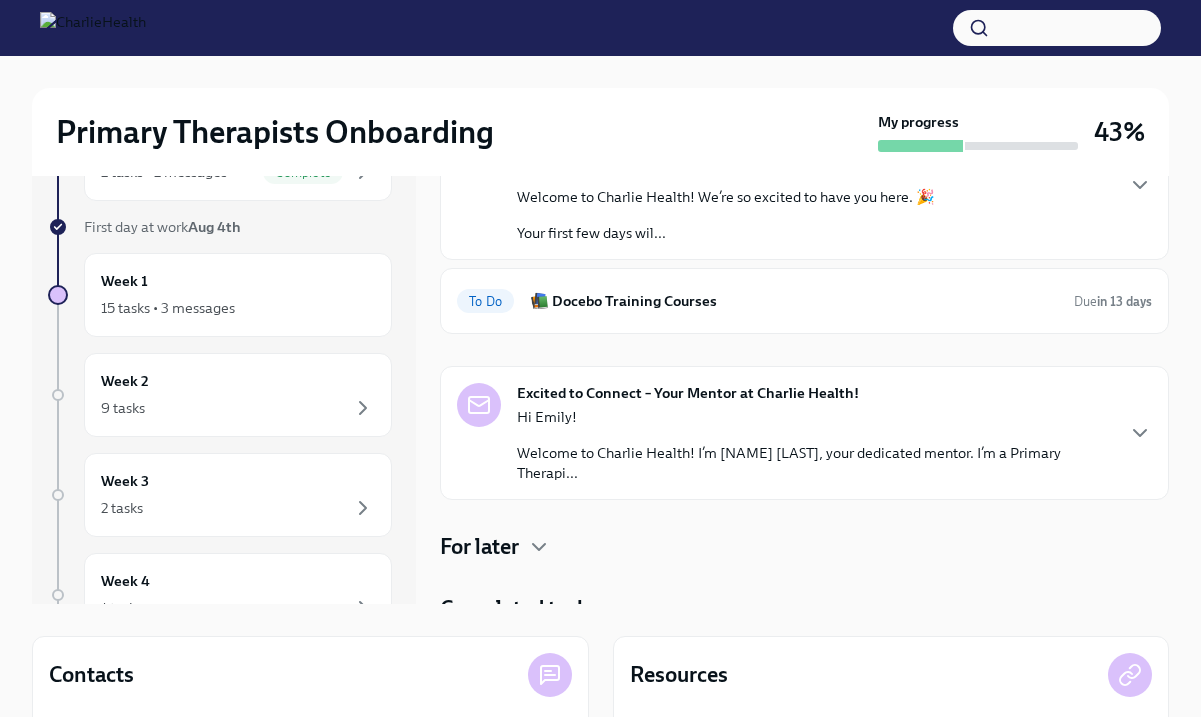click on "For later" at bounding box center [479, 547] 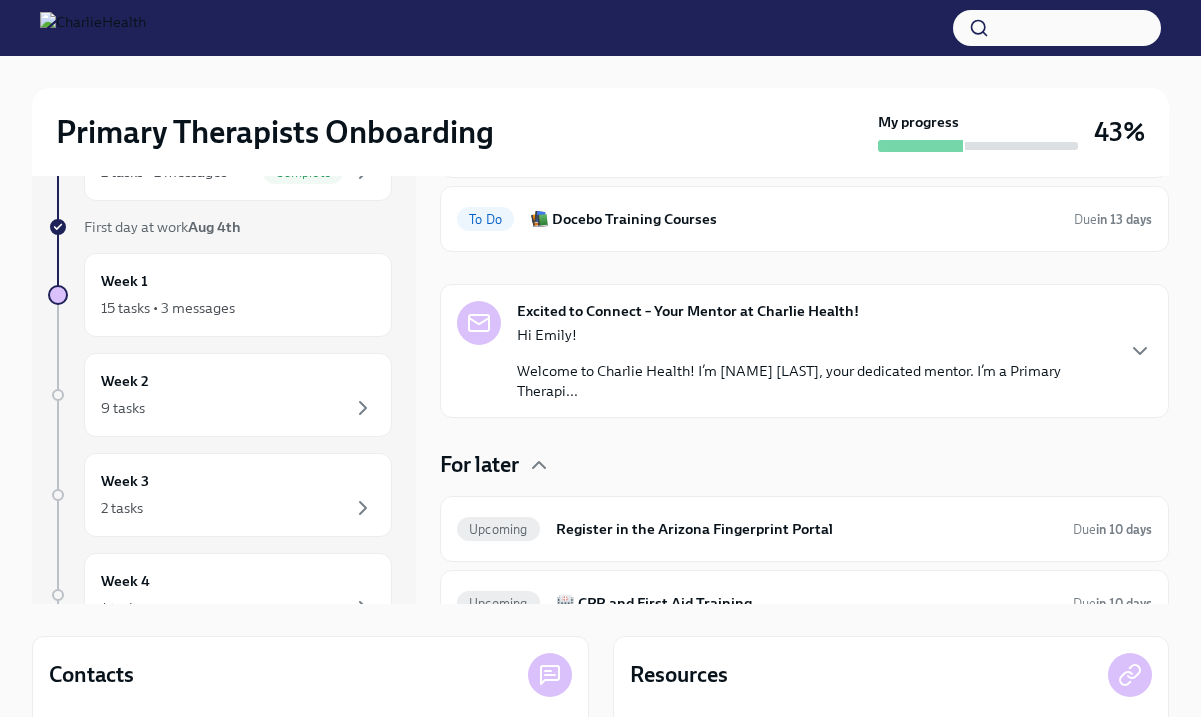 scroll, scrollTop: 0, scrollLeft: 0, axis: both 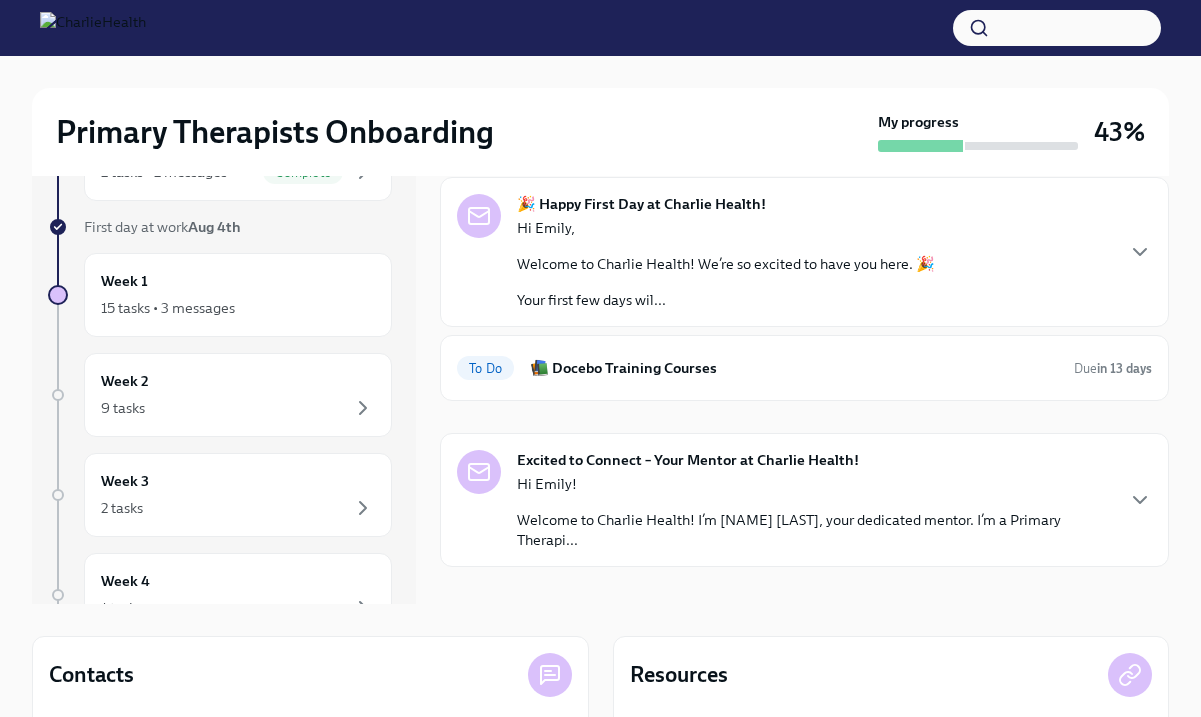 click on "Excited to Connect – Your Mentor at Charlie Health! Hi Emily!
Welcome to Charlie Health! I’m [NAME] [LAST], your dedicated mentor. I’m a Primary Therapi..." at bounding box center (804, 500) 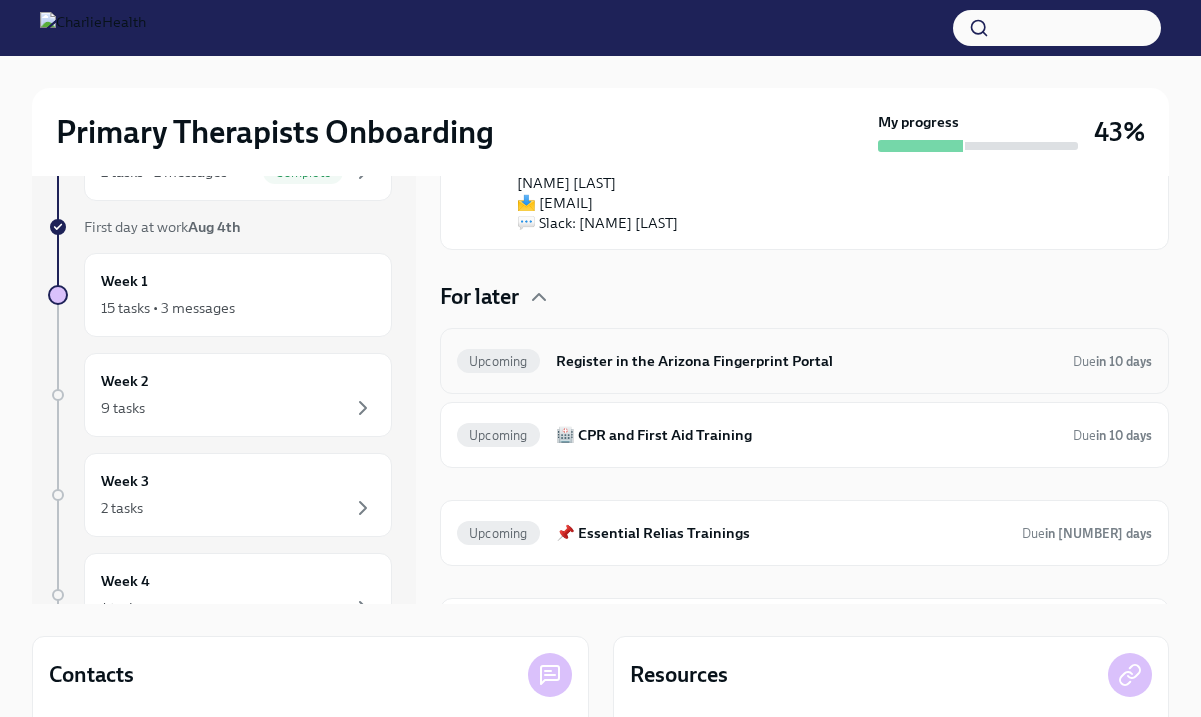 scroll, scrollTop: 597, scrollLeft: 0, axis: vertical 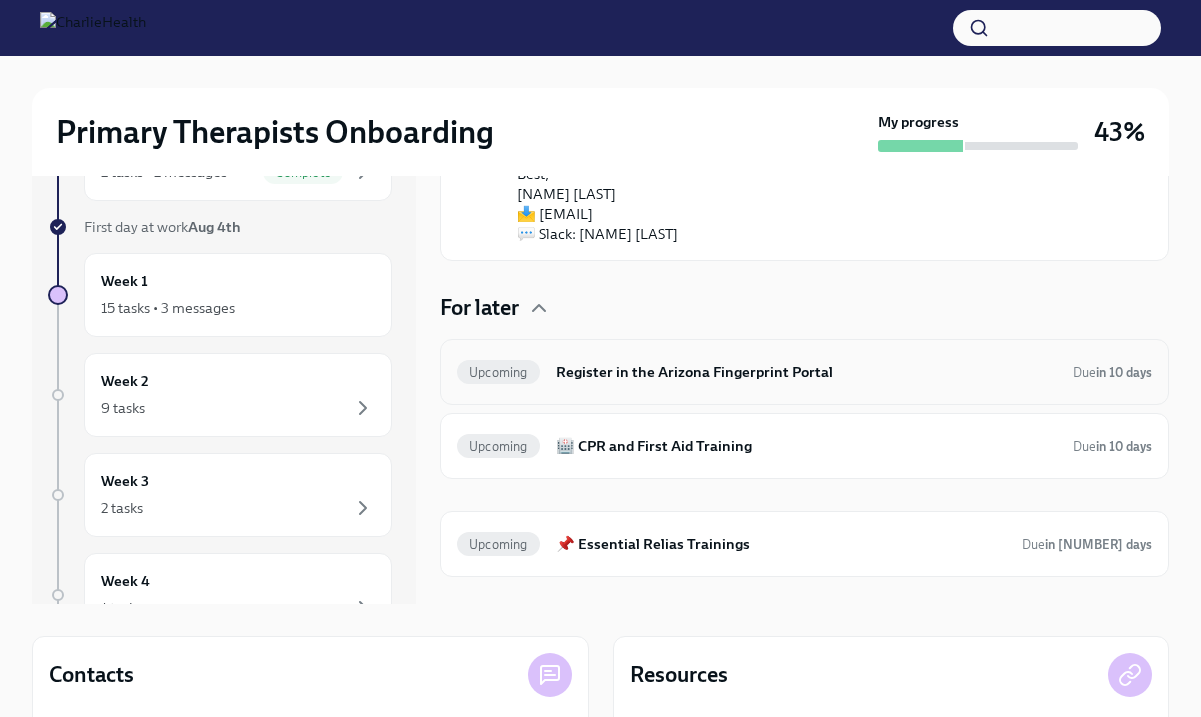 click on "Register in the Arizona Fingerprint Portal" at bounding box center (806, 372) 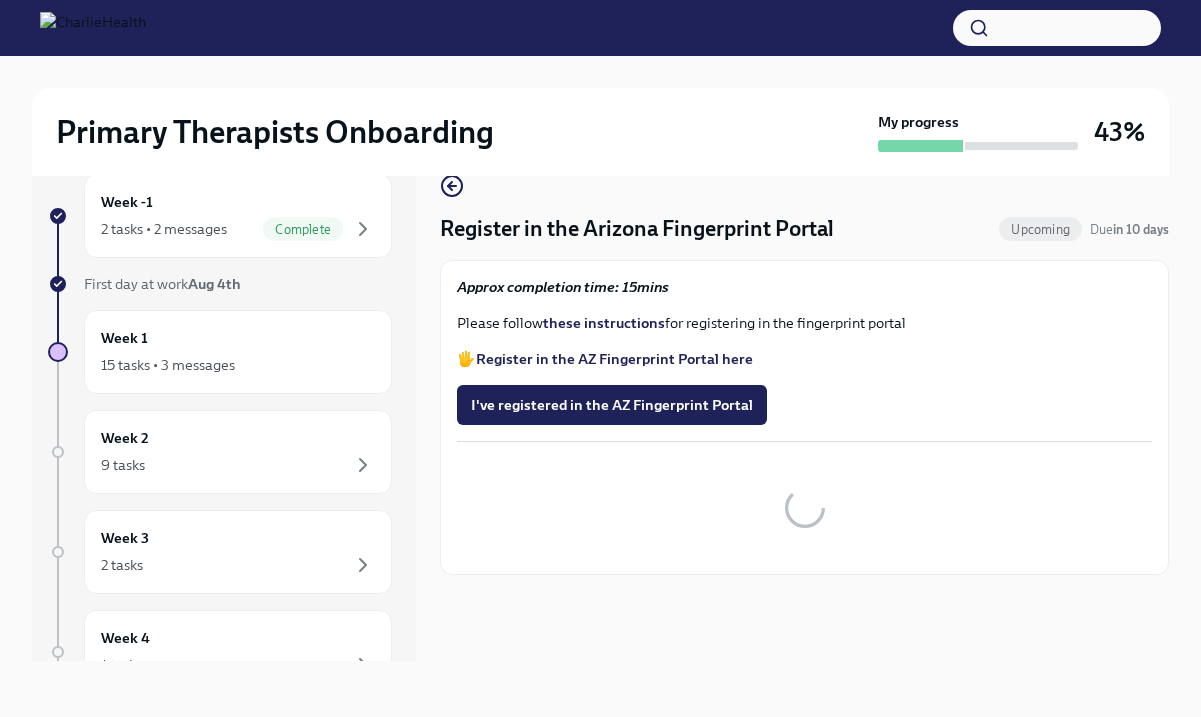 scroll, scrollTop: 34, scrollLeft: 0, axis: vertical 